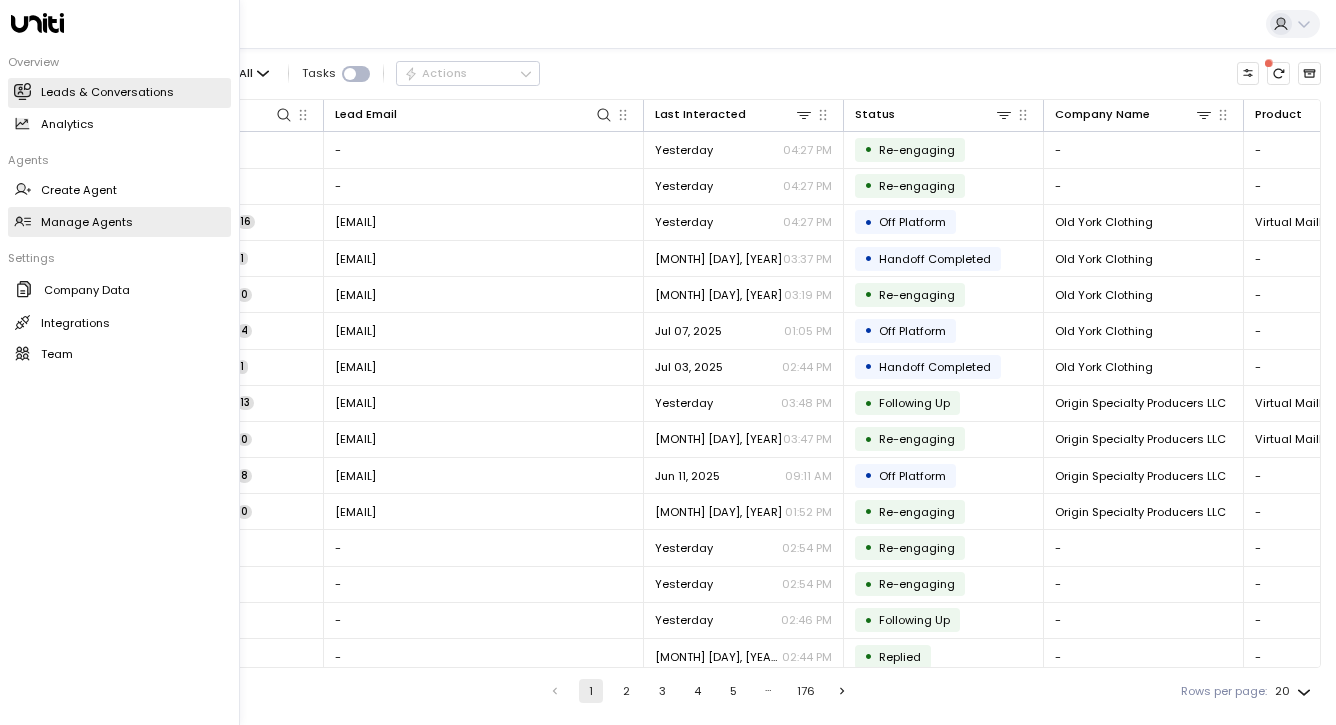 scroll, scrollTop: 0, scrollLeft: 0, axis: both 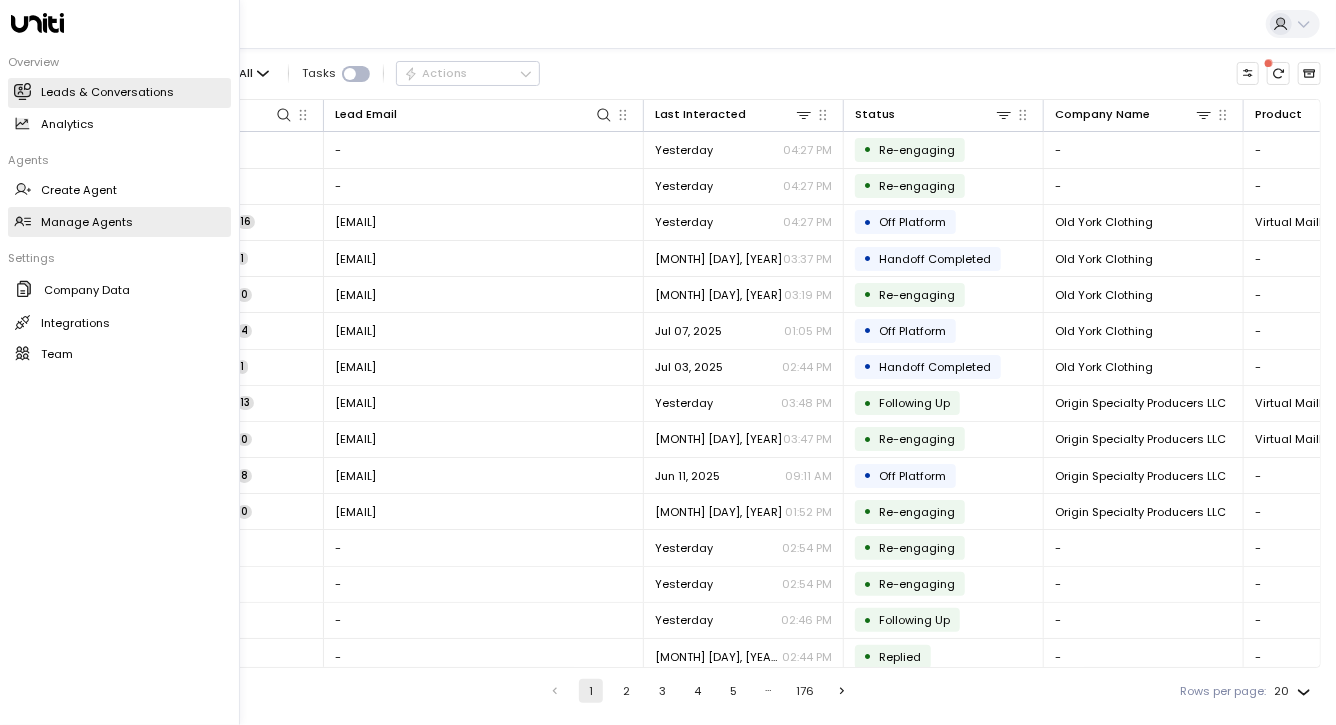 click on "Manage Agents Manage Agents" at bounding box center [119, 222] 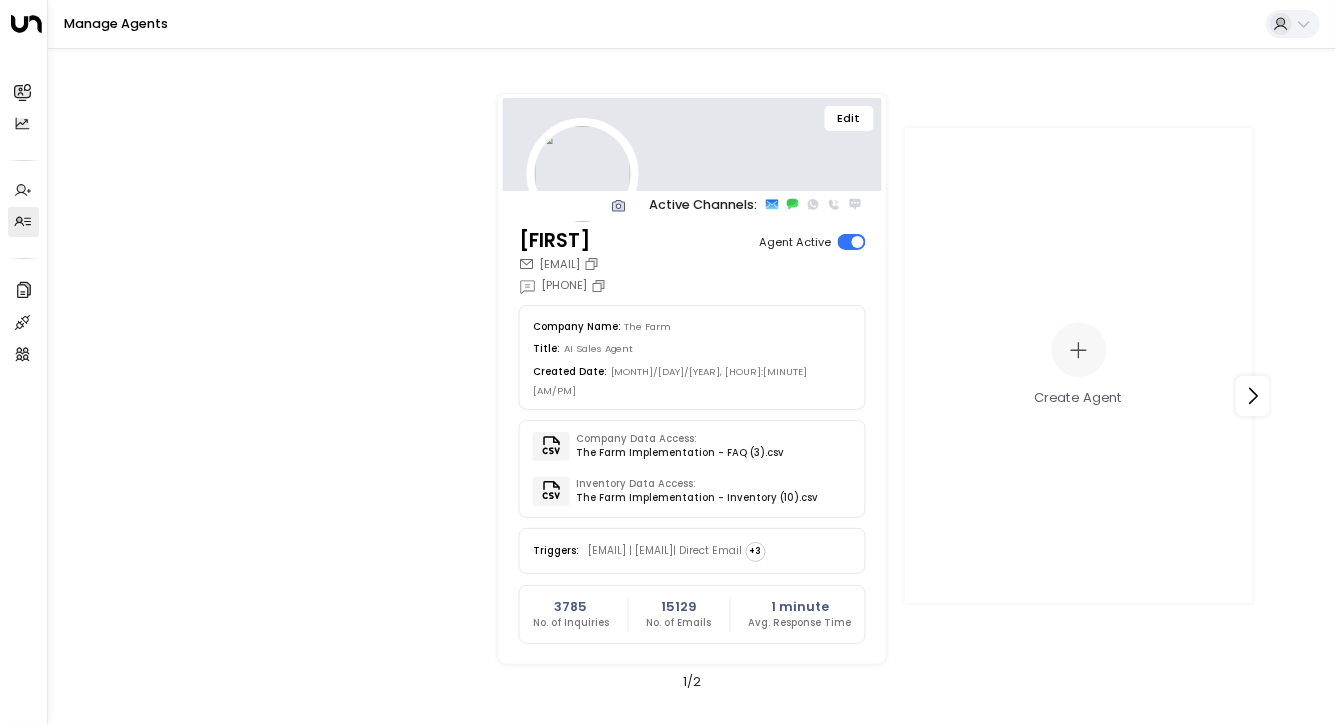click on "Edit" at bounding box center (849, 119) 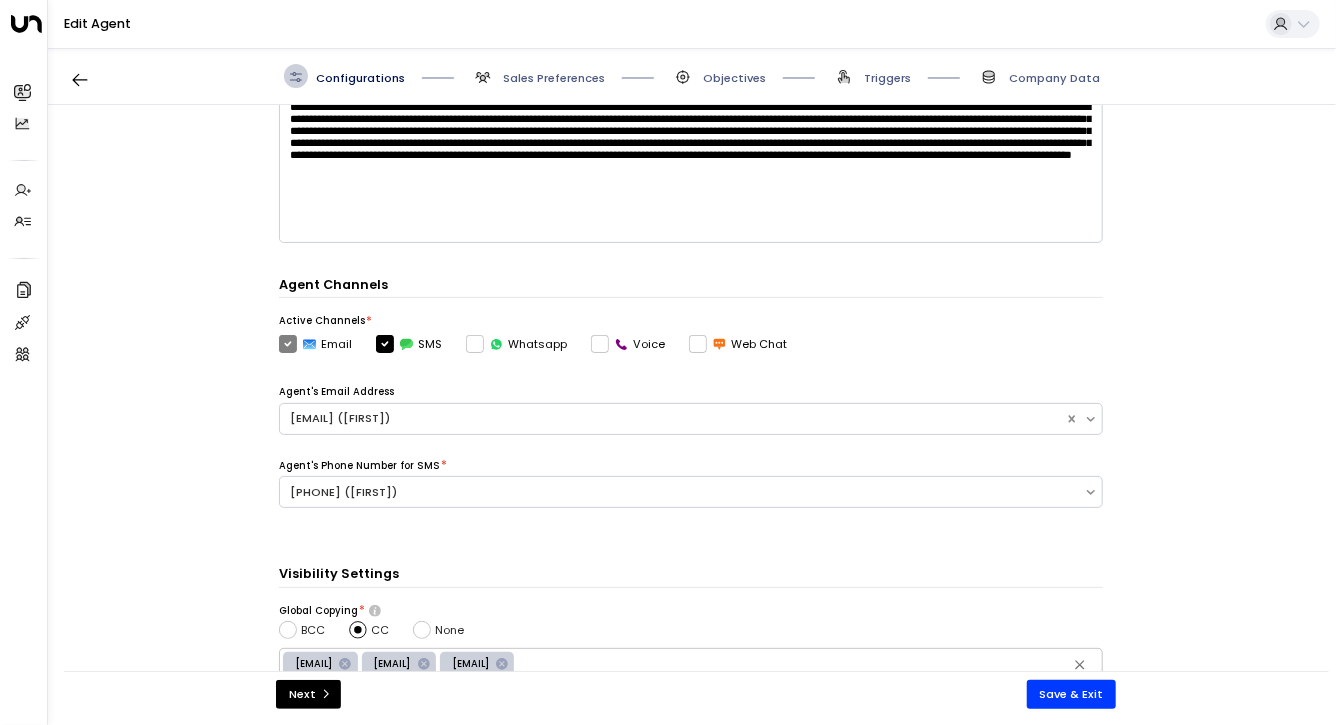 scroll, scrollTop: 354, scrollLeft: 0, axis: vertical 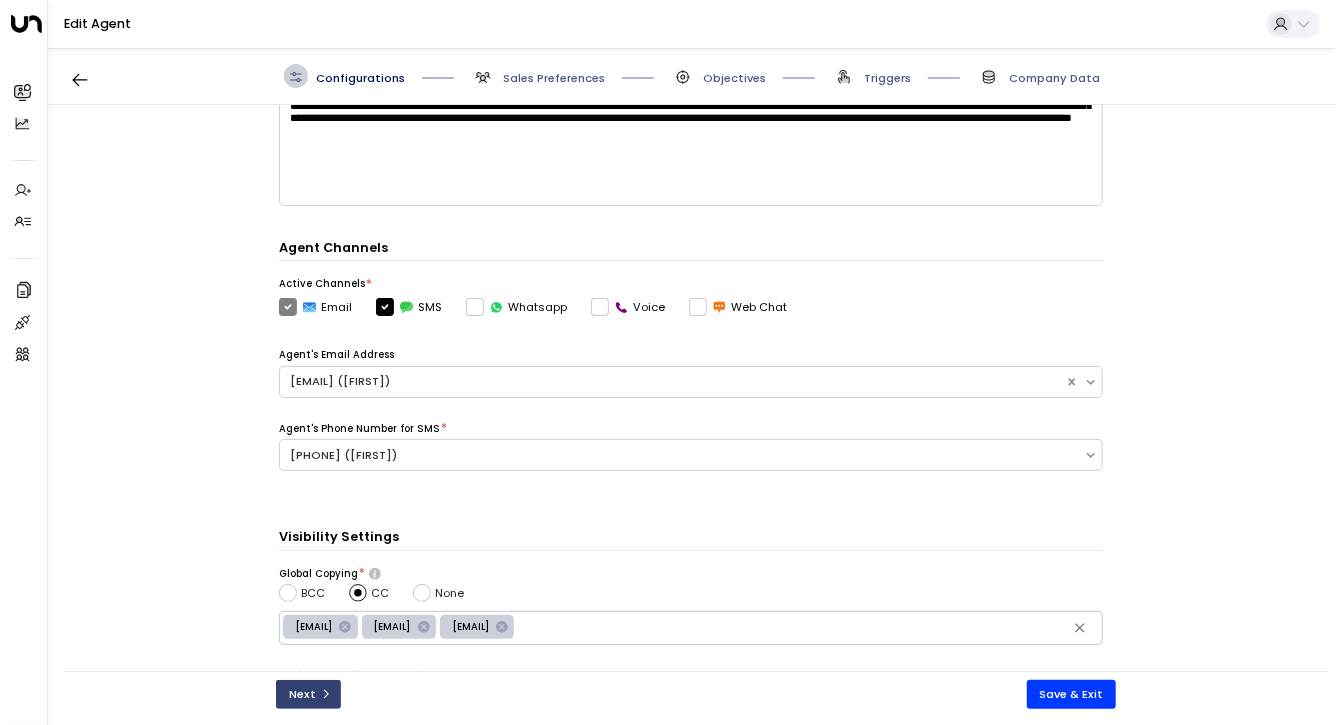 click on "Next" at bounding box center (308, 694) 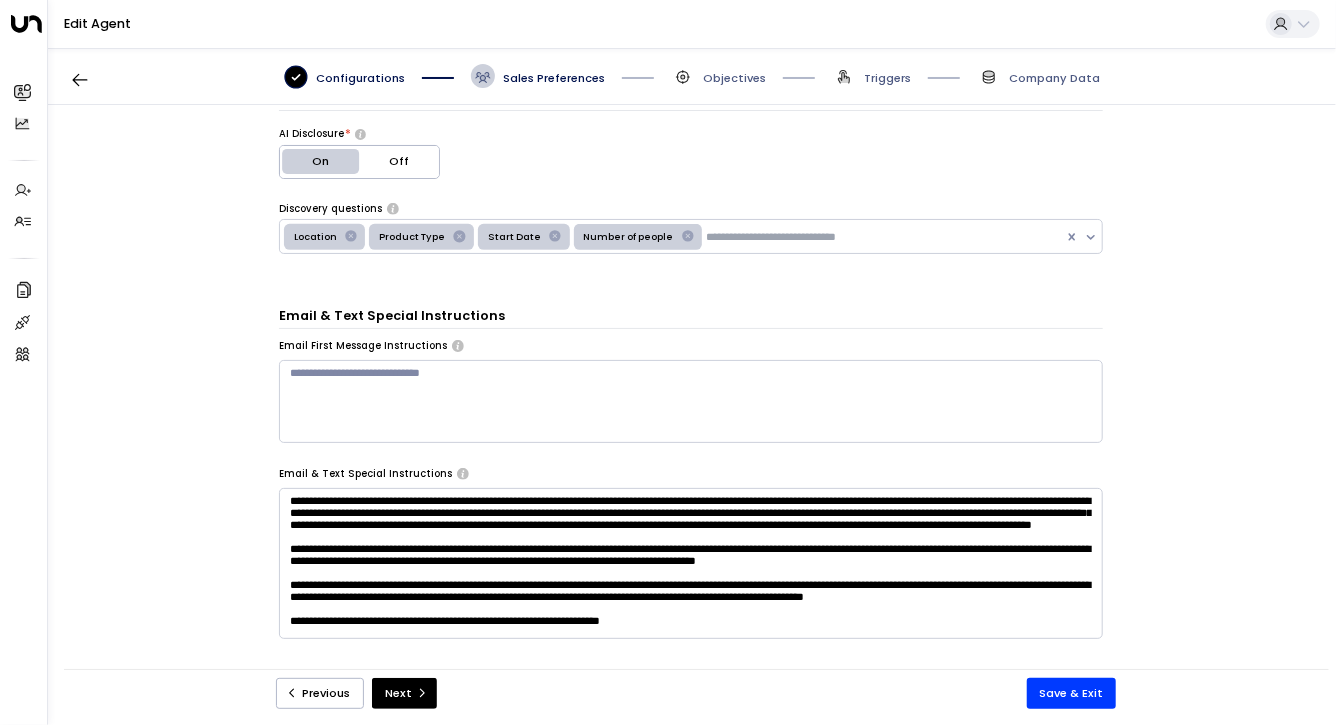 scroll, scrollTop: 354, scrollLeft: 0, axis: vertical 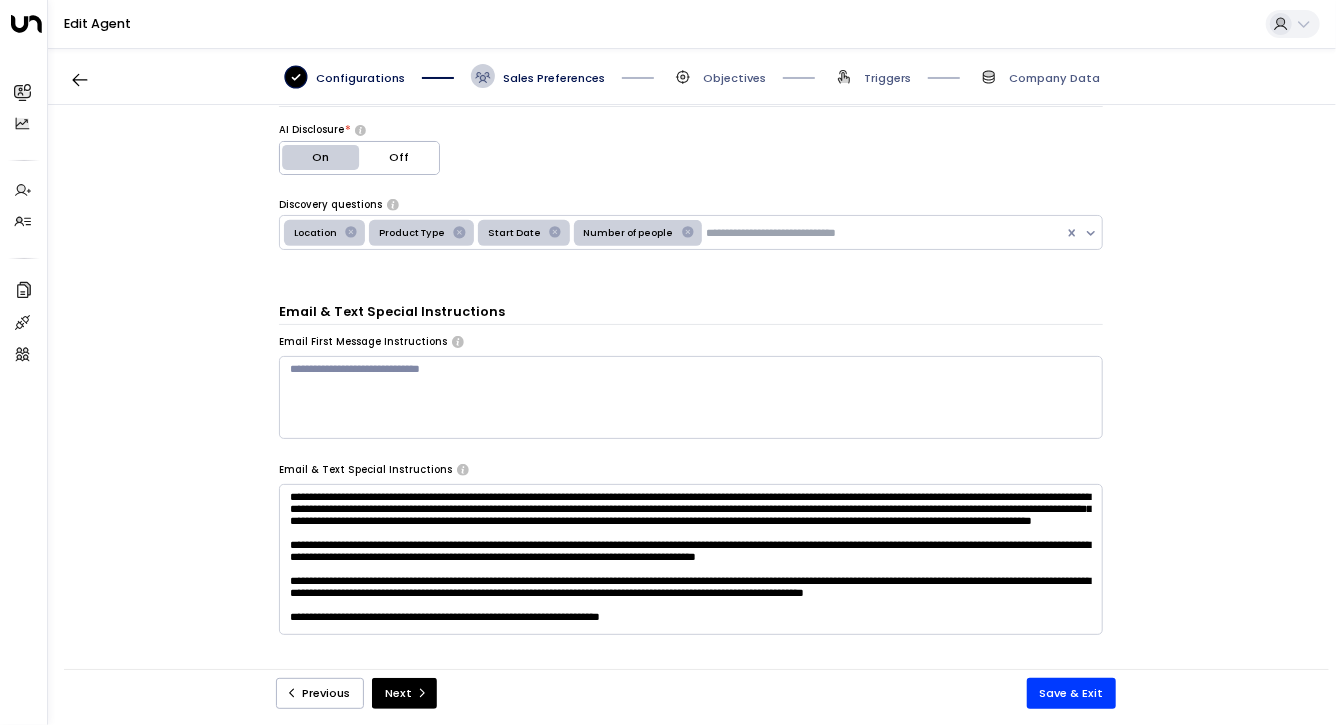 click at bounding box center [691, 397] 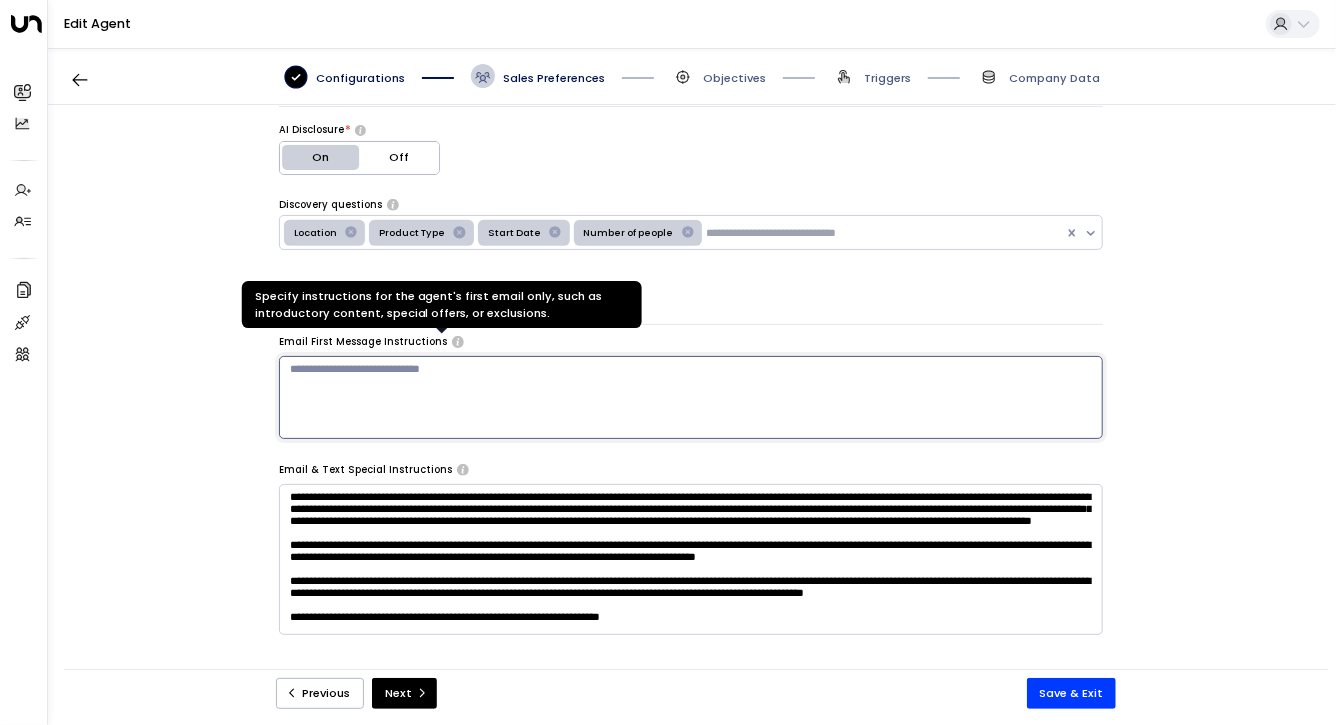 click 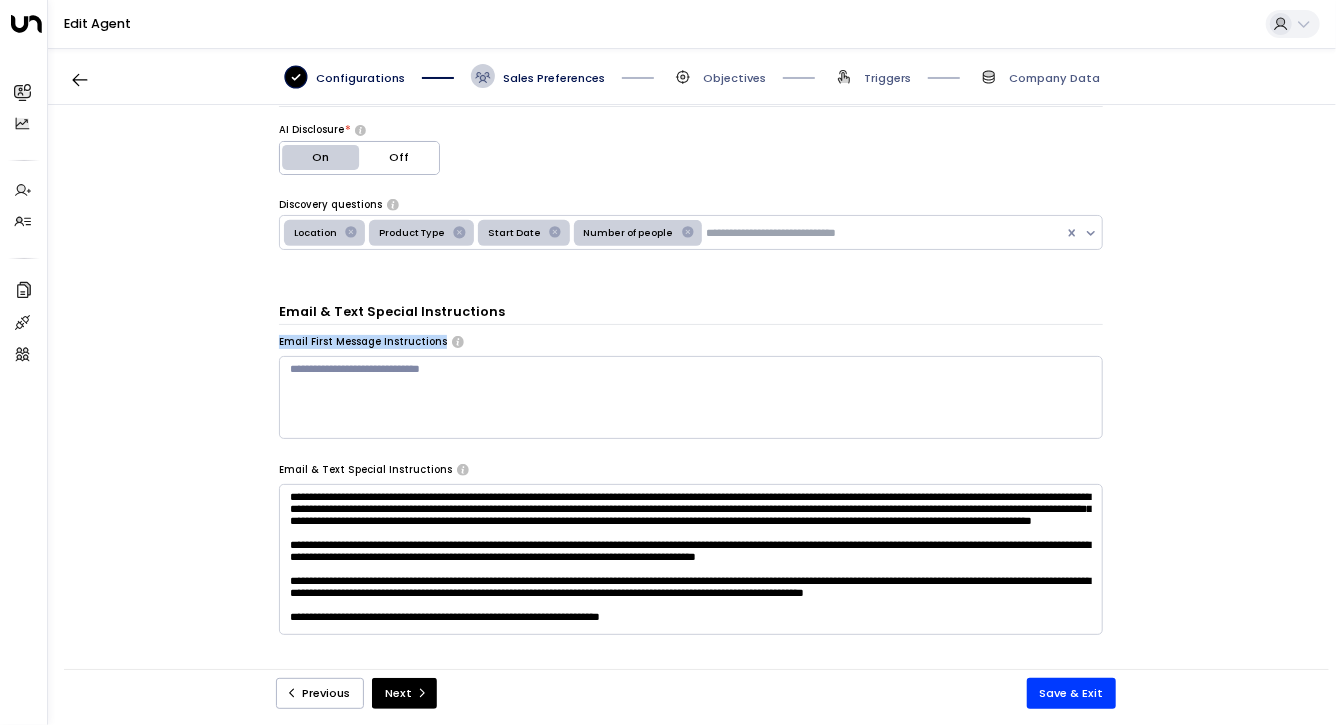 drag, startPoint x: 275, startPoint y: 338, endPoint x: 430, endPoint y: 336, distance: 155.01291 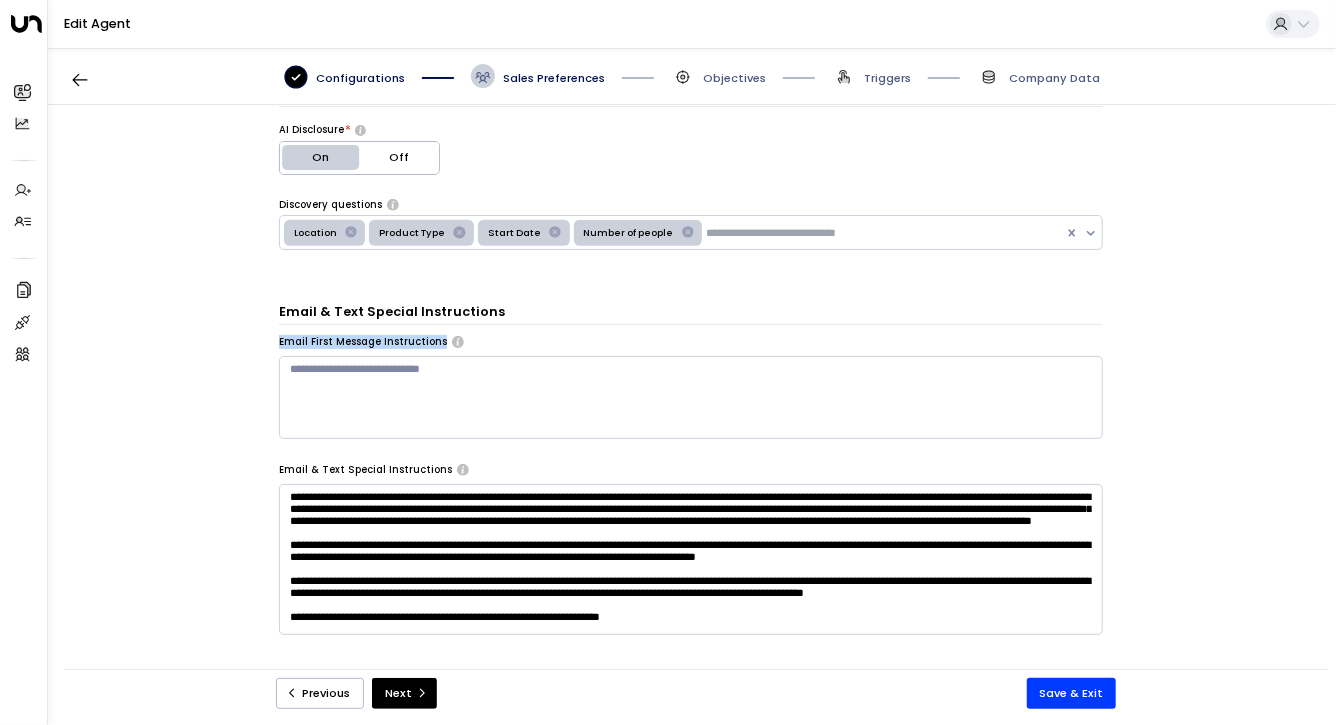 click on "**********" at bounding box center (691, 395) 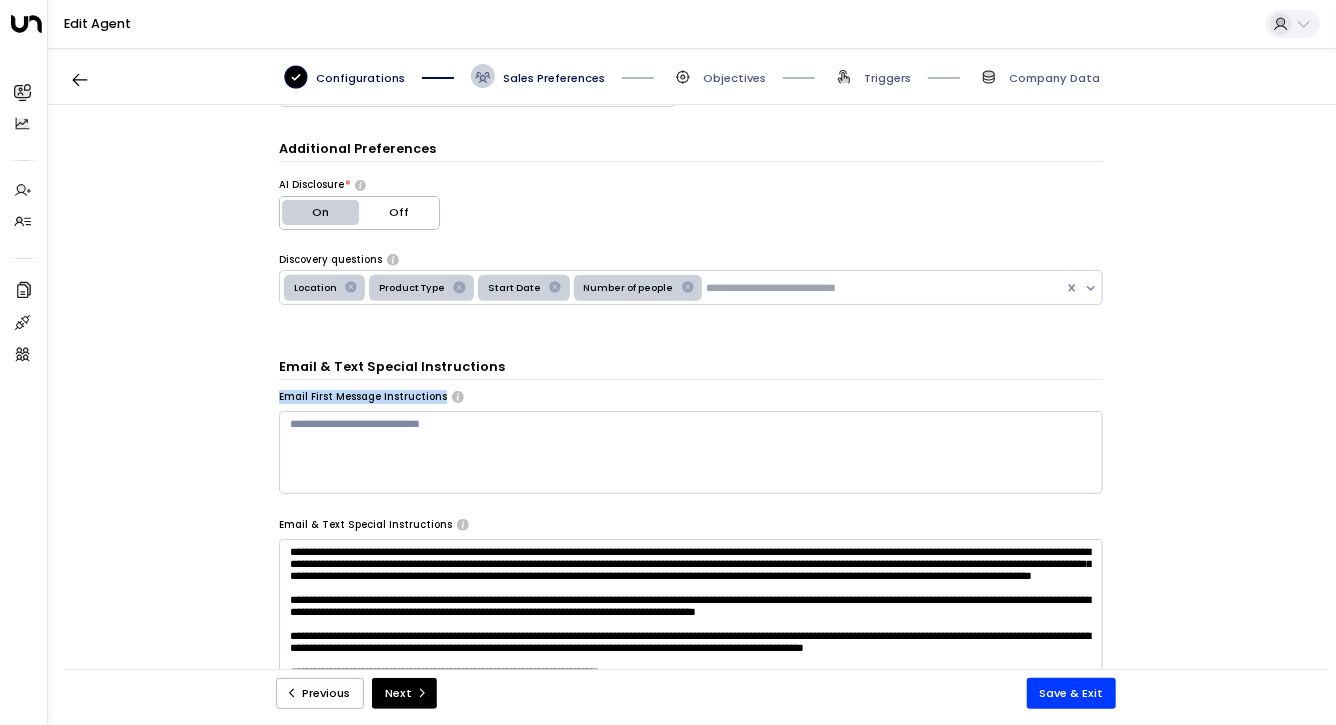 scroll, scrollTop: 222, scrollLeft: 0, axis: vertical 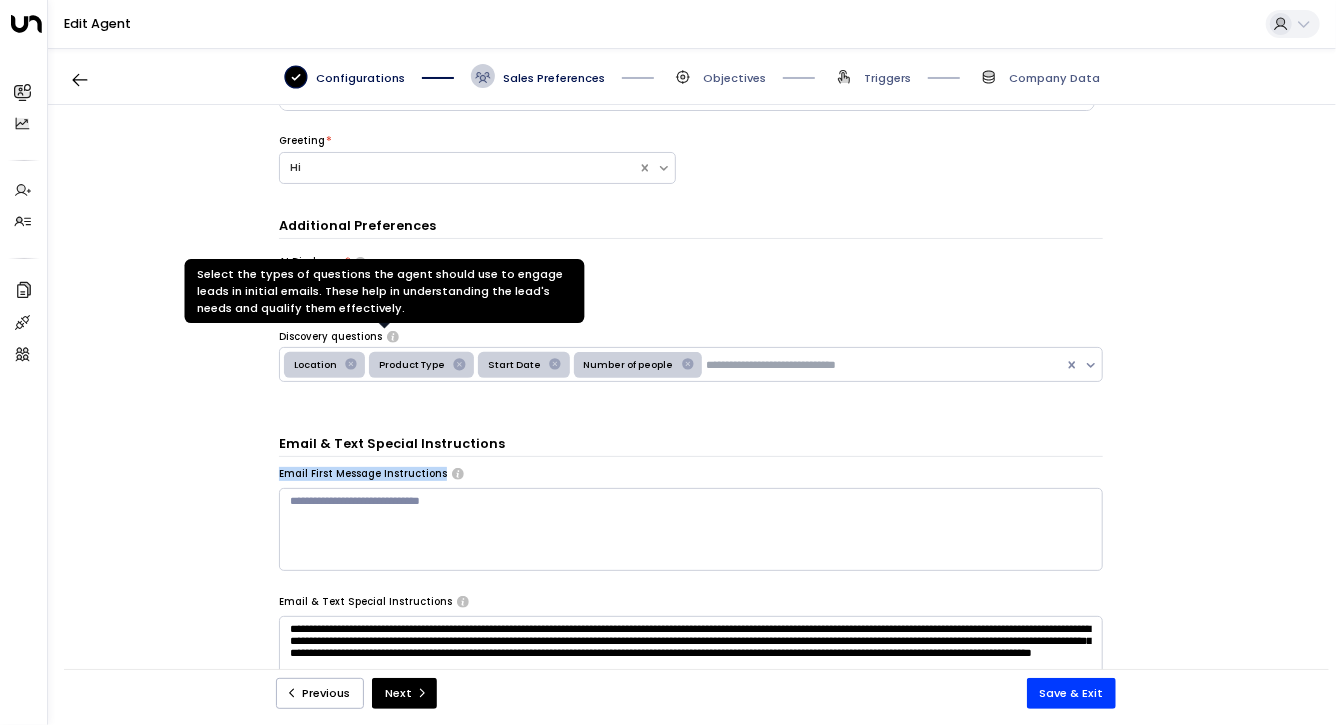 click 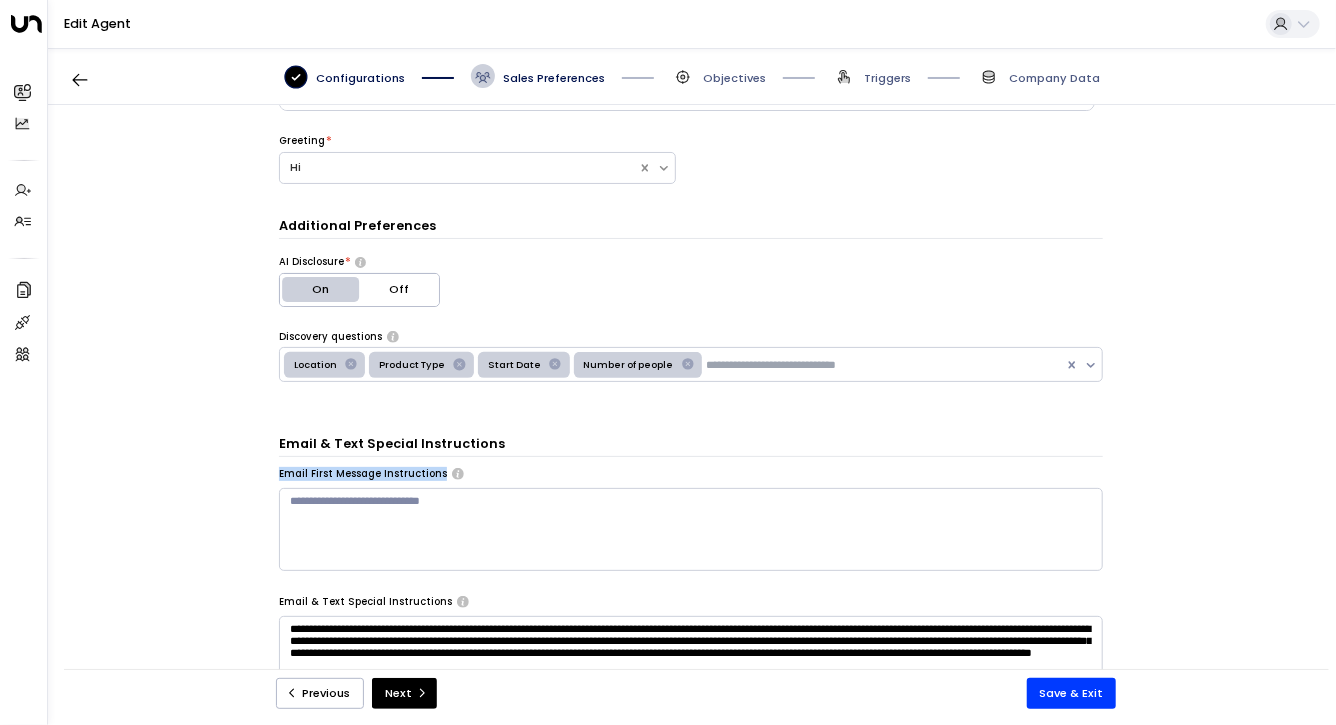 click at bounding box center (691, 529) 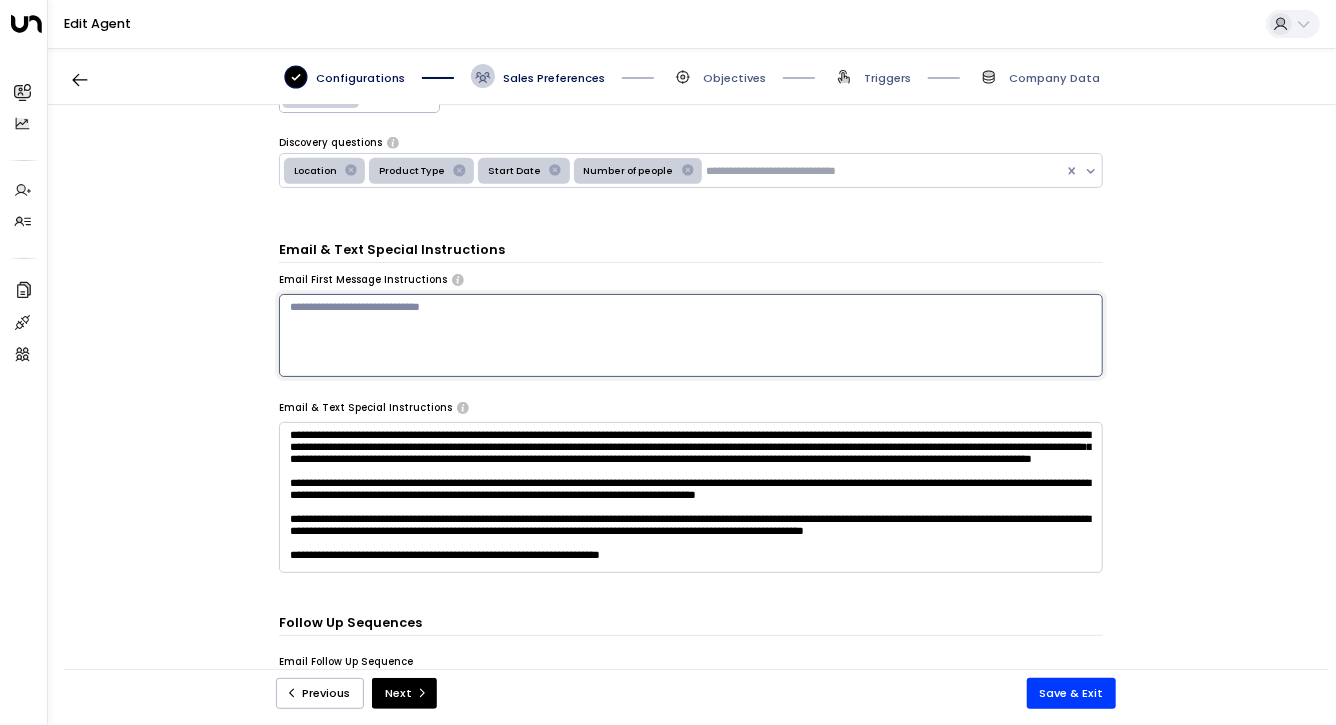 scroll, scrollTop: 437, scrollLeft: 0, axis: vertical 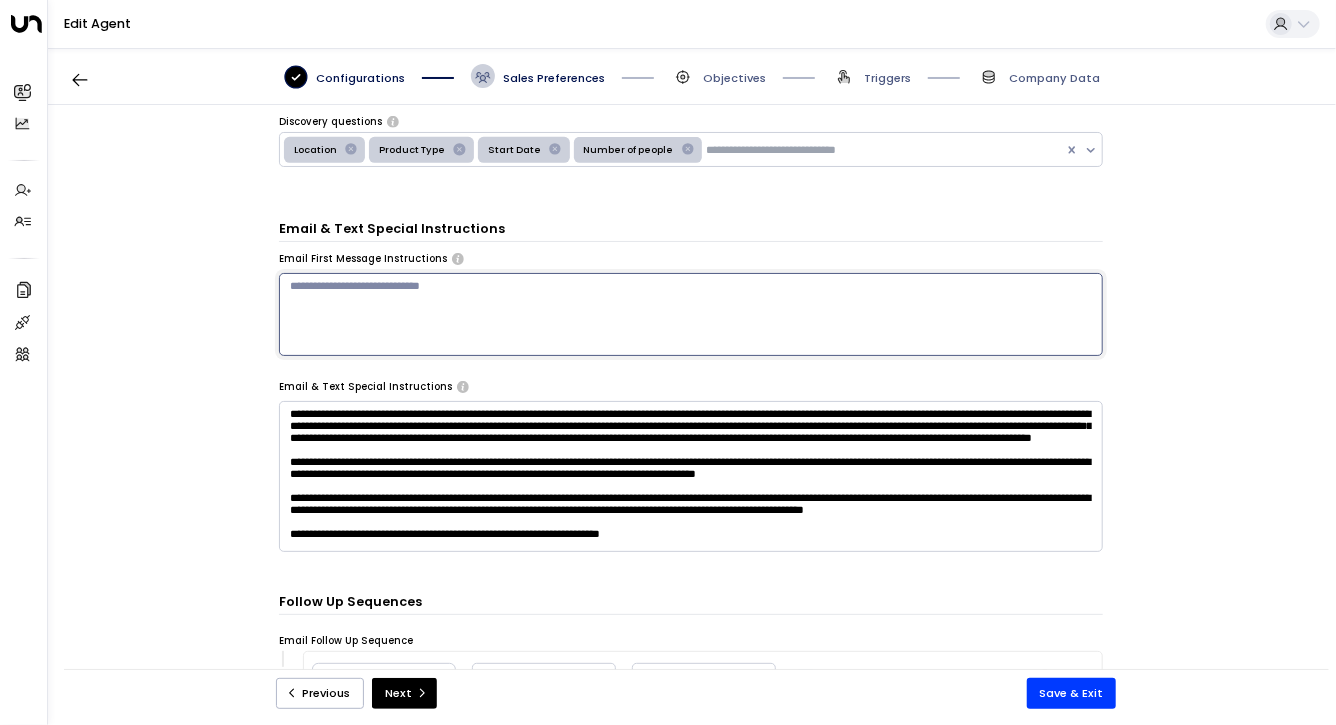 paste on "**********" 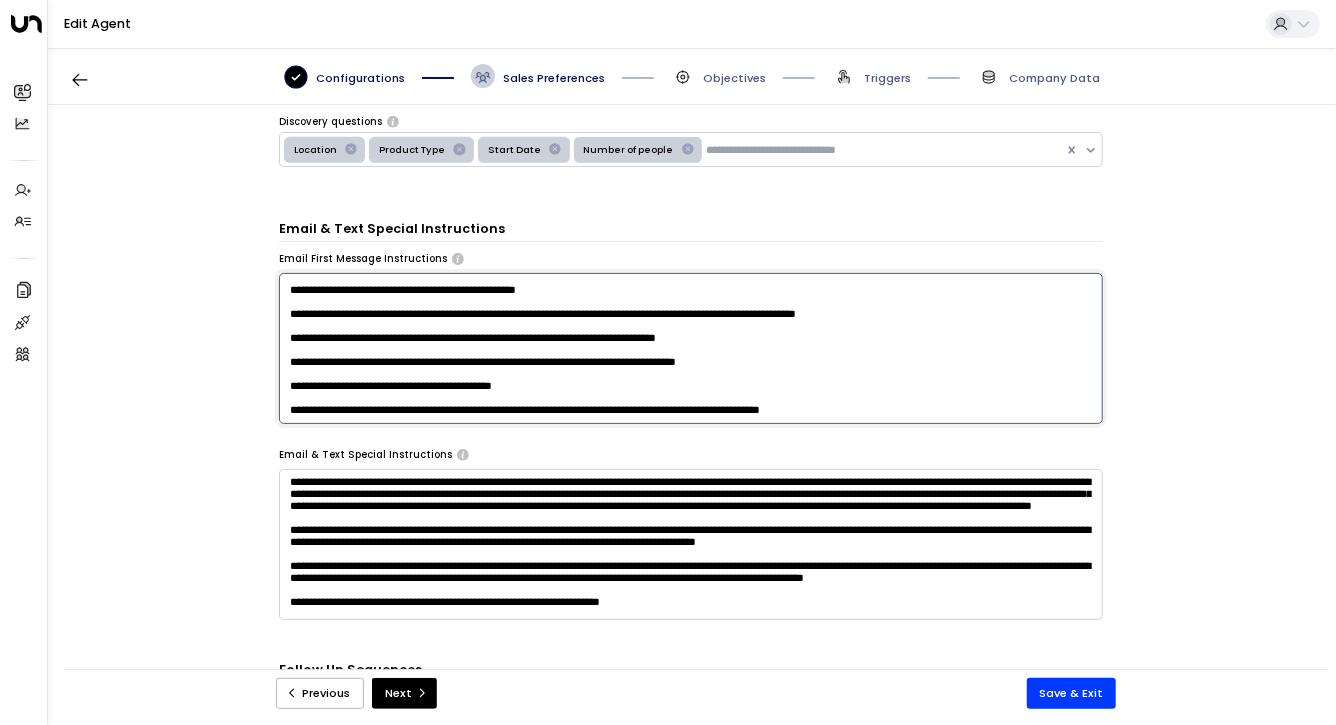 scroll, scrollTop: 0, scrollLeft: 0, axis: both 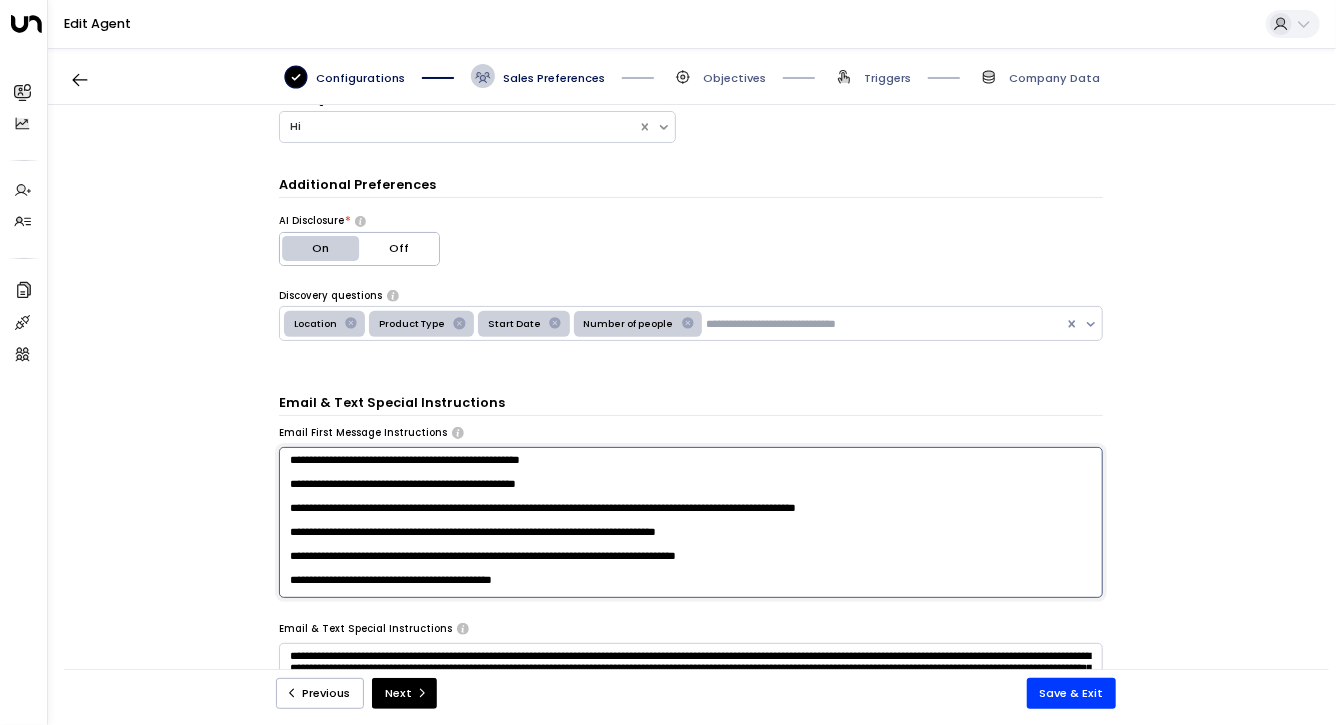 click on "**********" at bounding box center (691, 522) 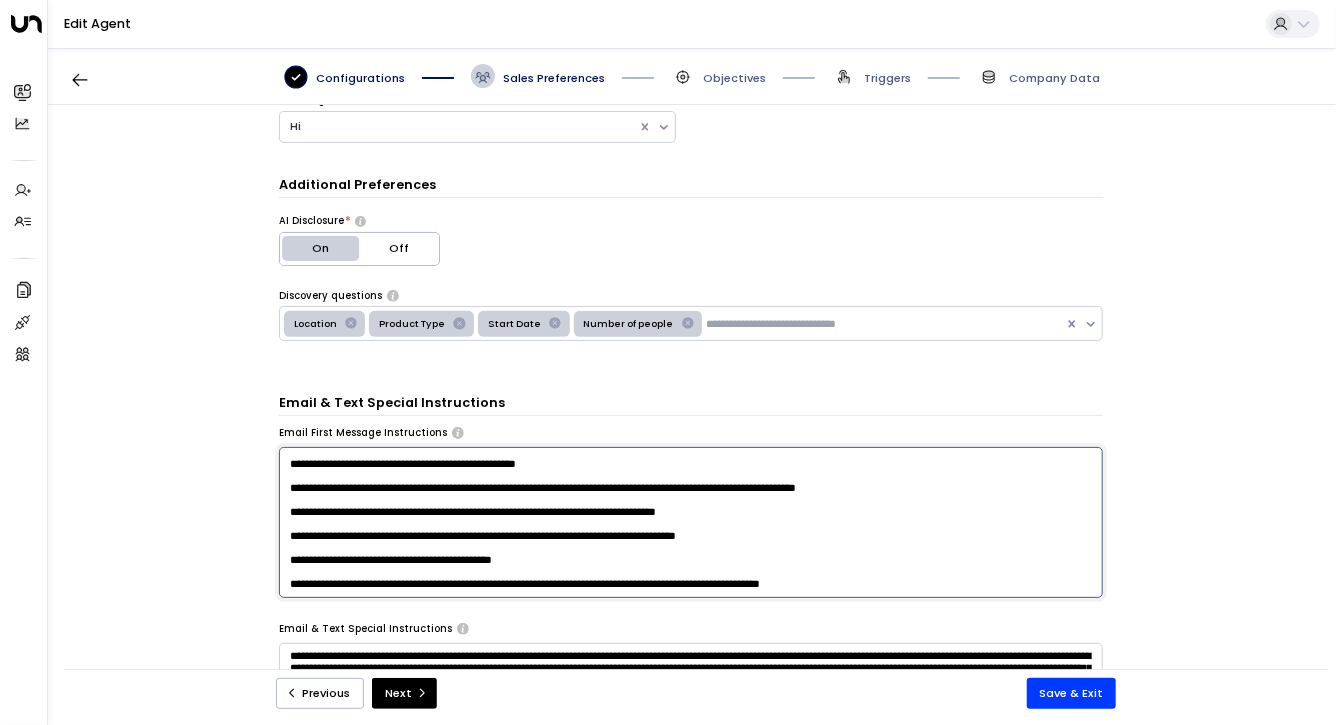 scroll, scrollTop: 0, scrollLeft: 0, axis: both 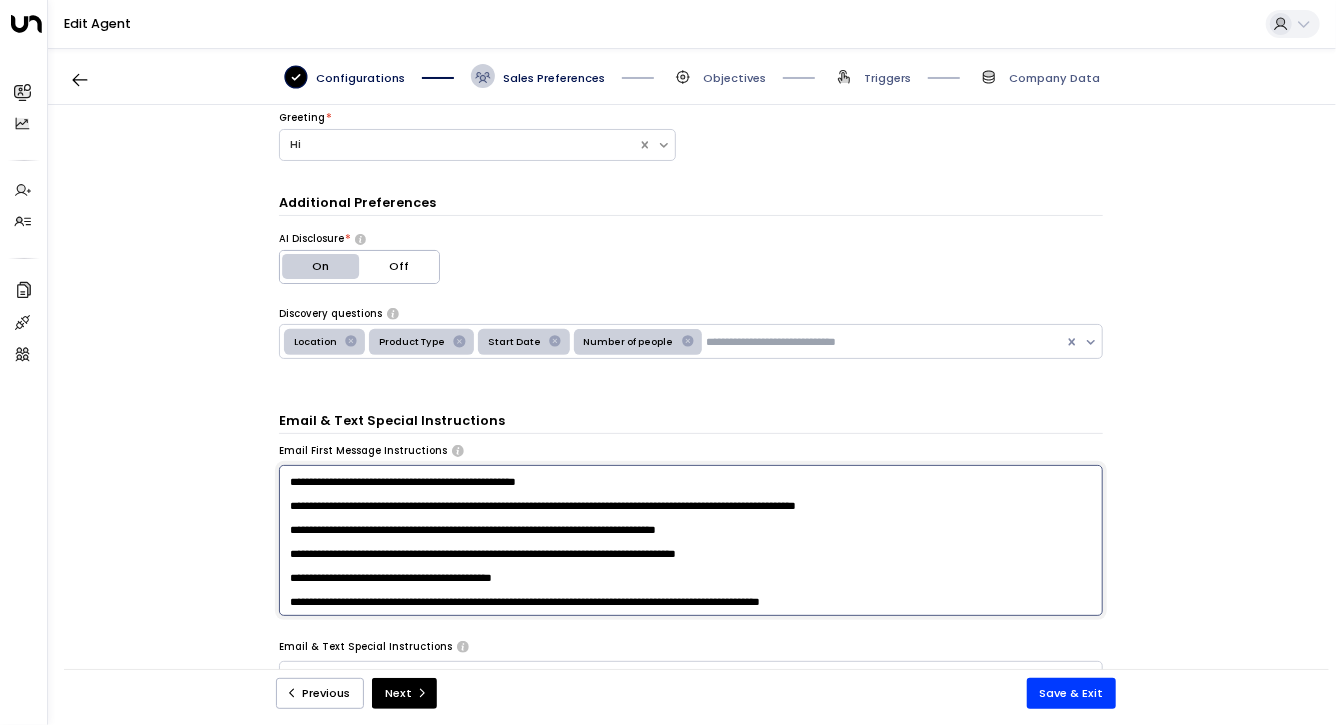 drag, startPoint x: 590, startPoint y: 563, endPoint x: 279, endPoint y: 567, distance: 311.02573 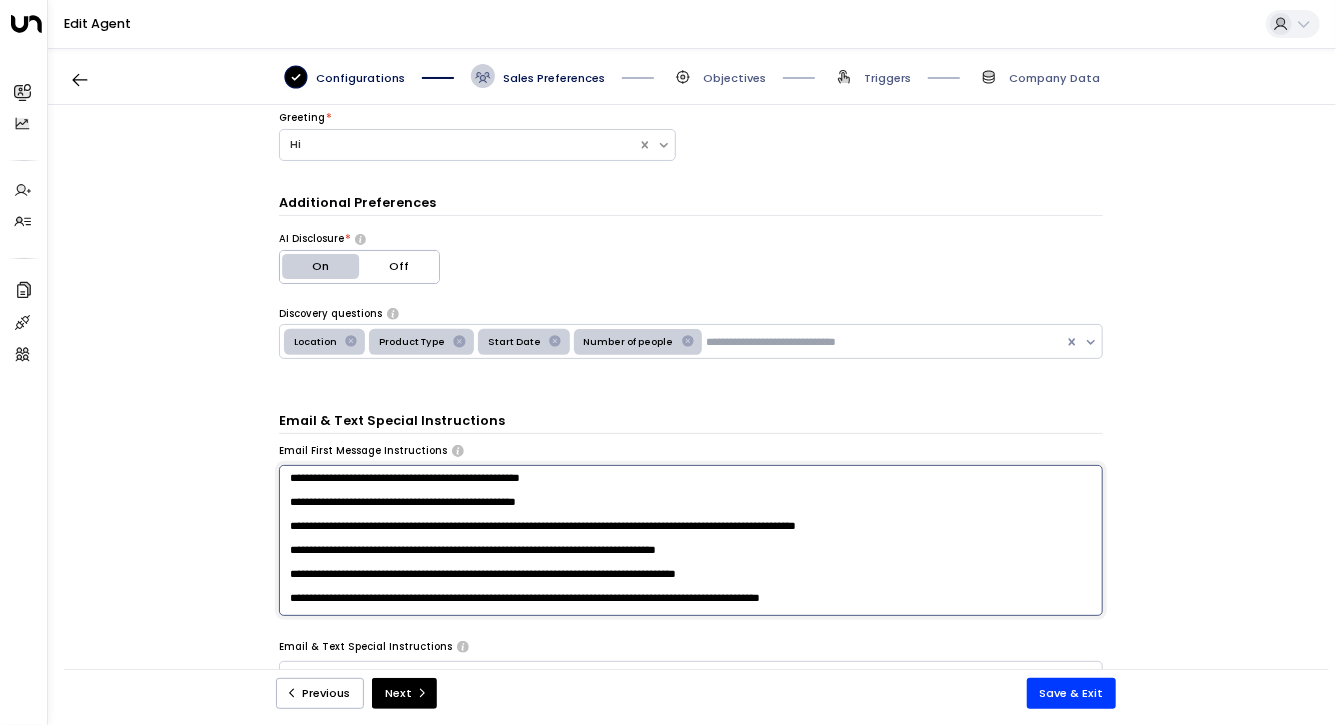 scroll, scrollTop: 48, scrollLeft: 0, axis: vertical 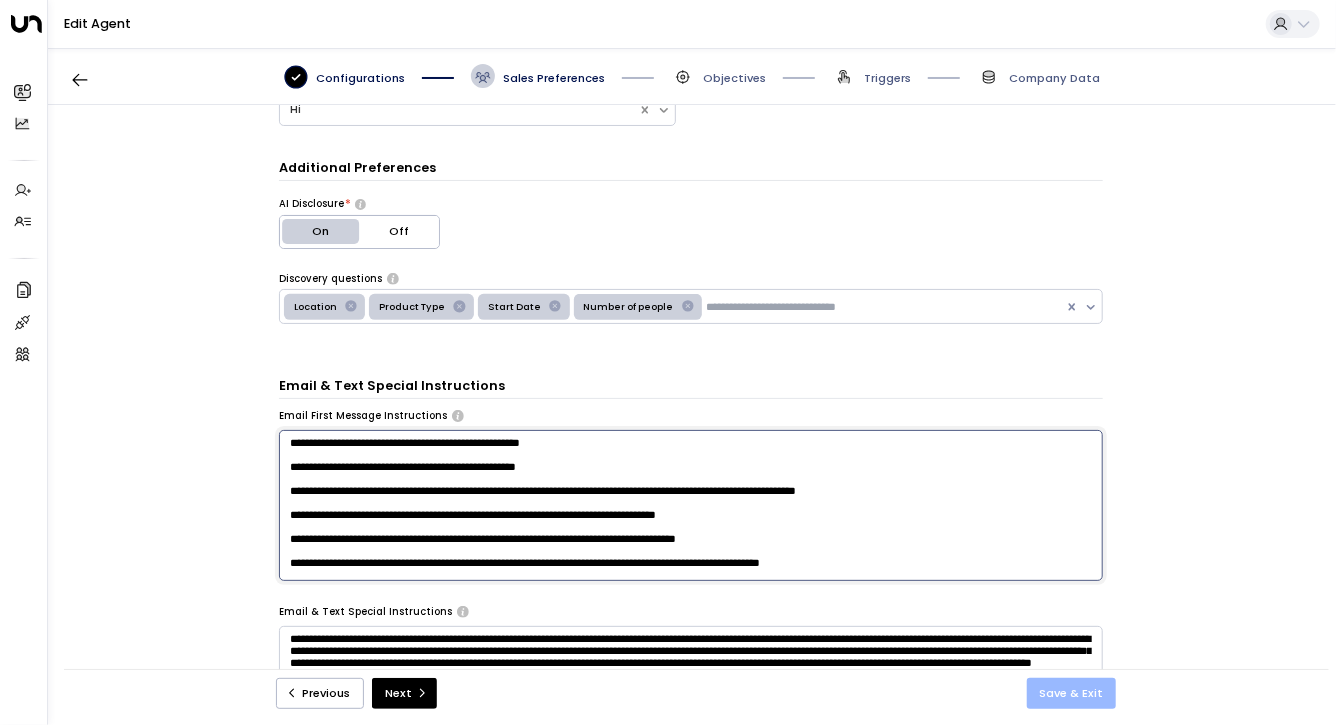 type on "**********" 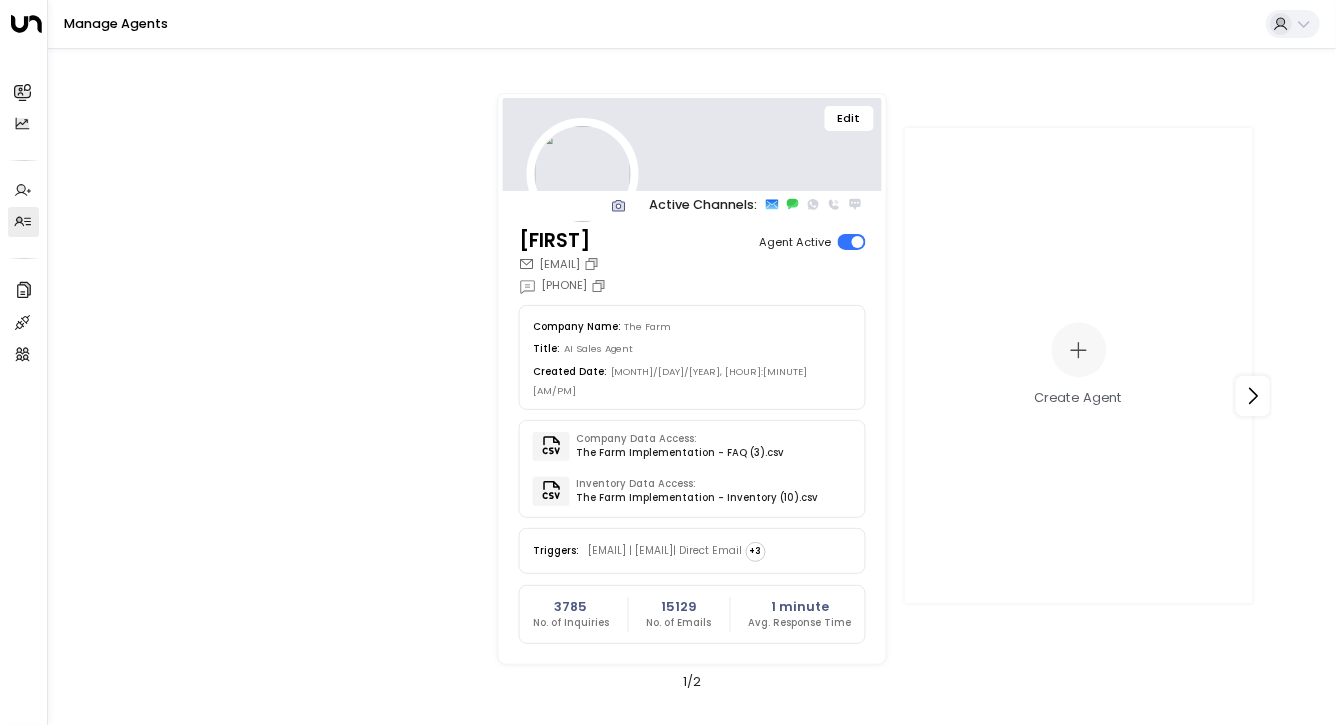 click on "Edit" at bounding box center (849, 119) 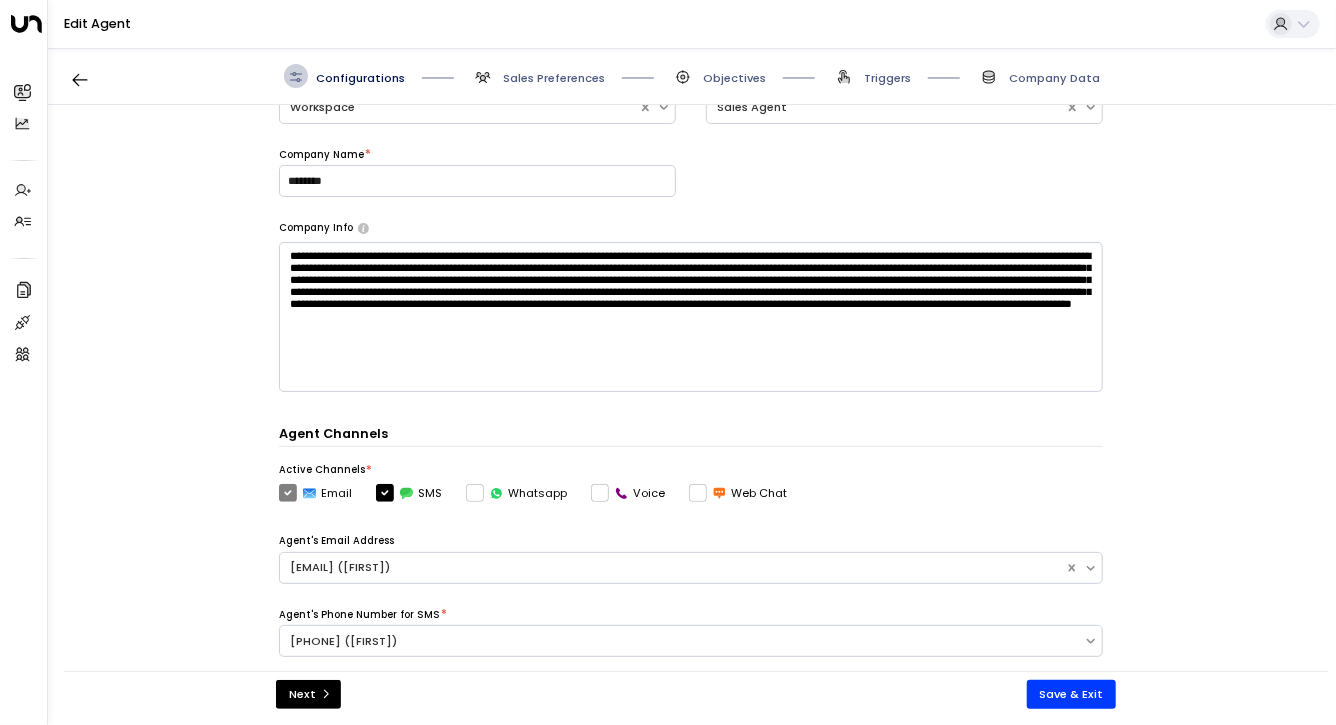 scroll, scrollTop: 522, scrollLeft: 0, axis: vertical 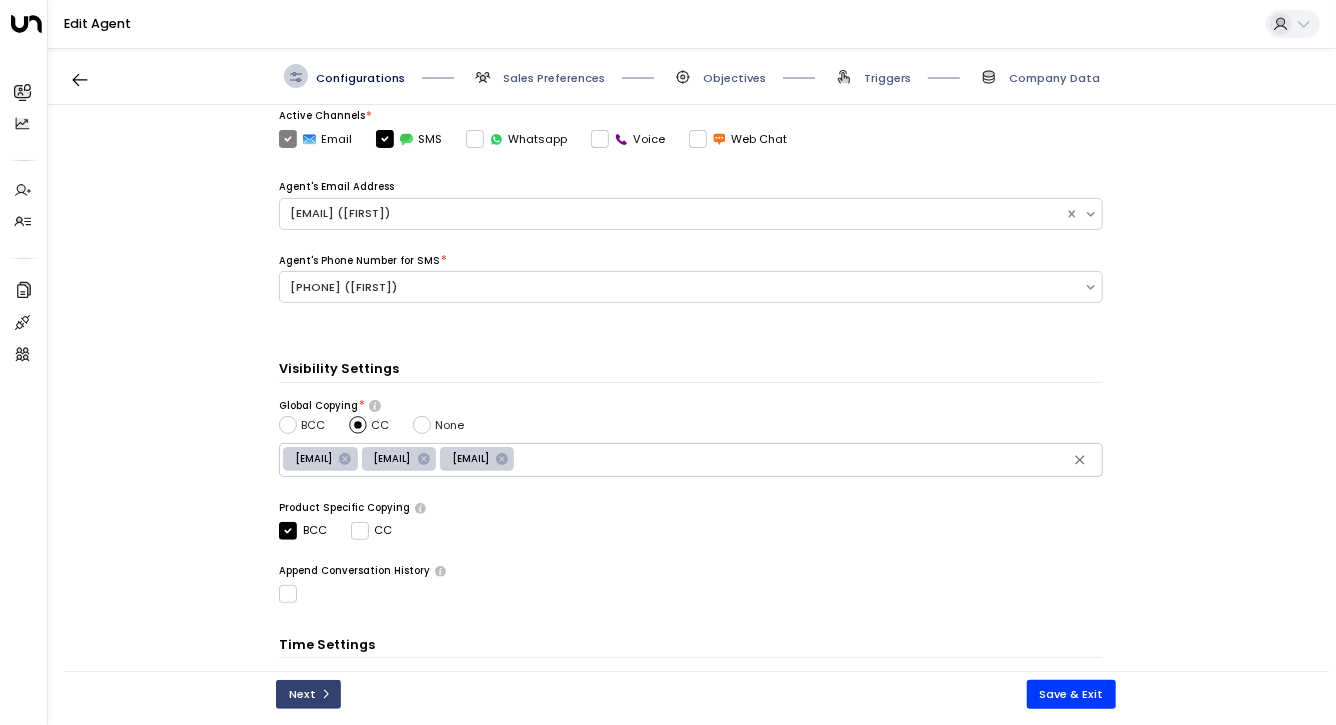 click on "Next" at bounding box center [308, 694] 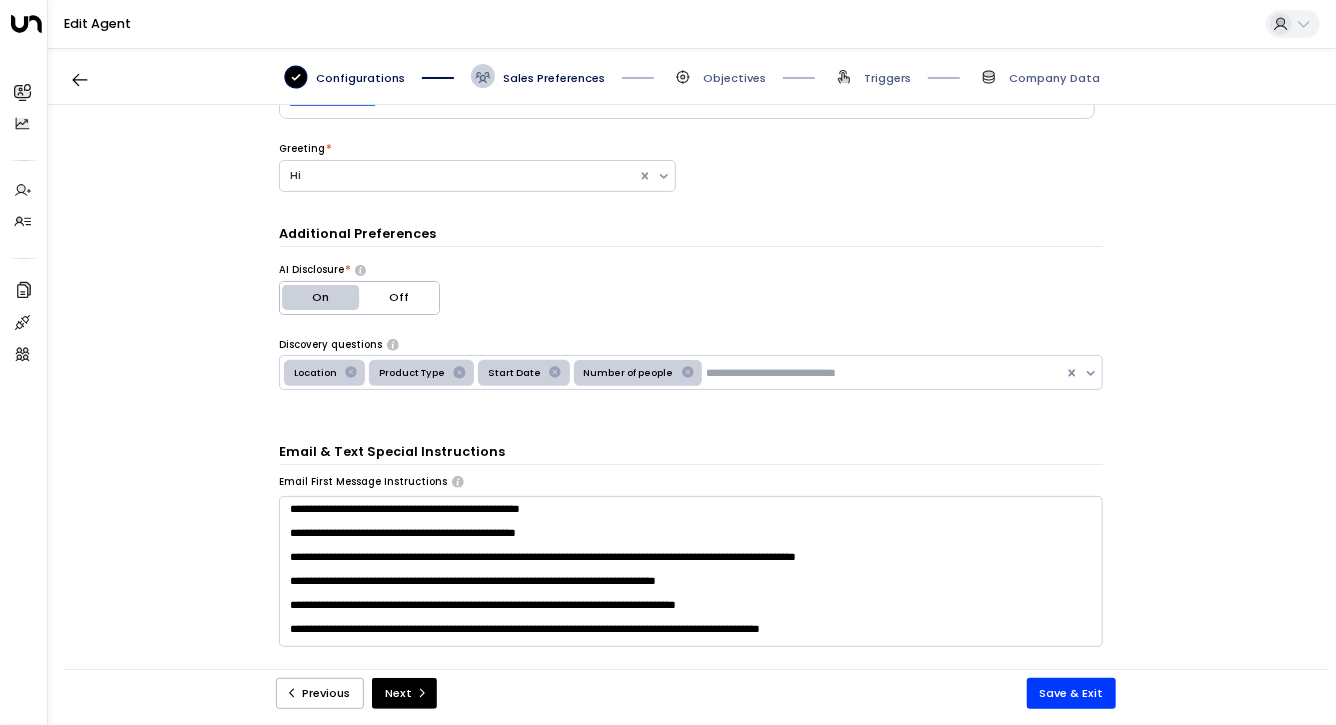 scroll, scrollTop: 296, scrollLeft: 0, axis: vertical 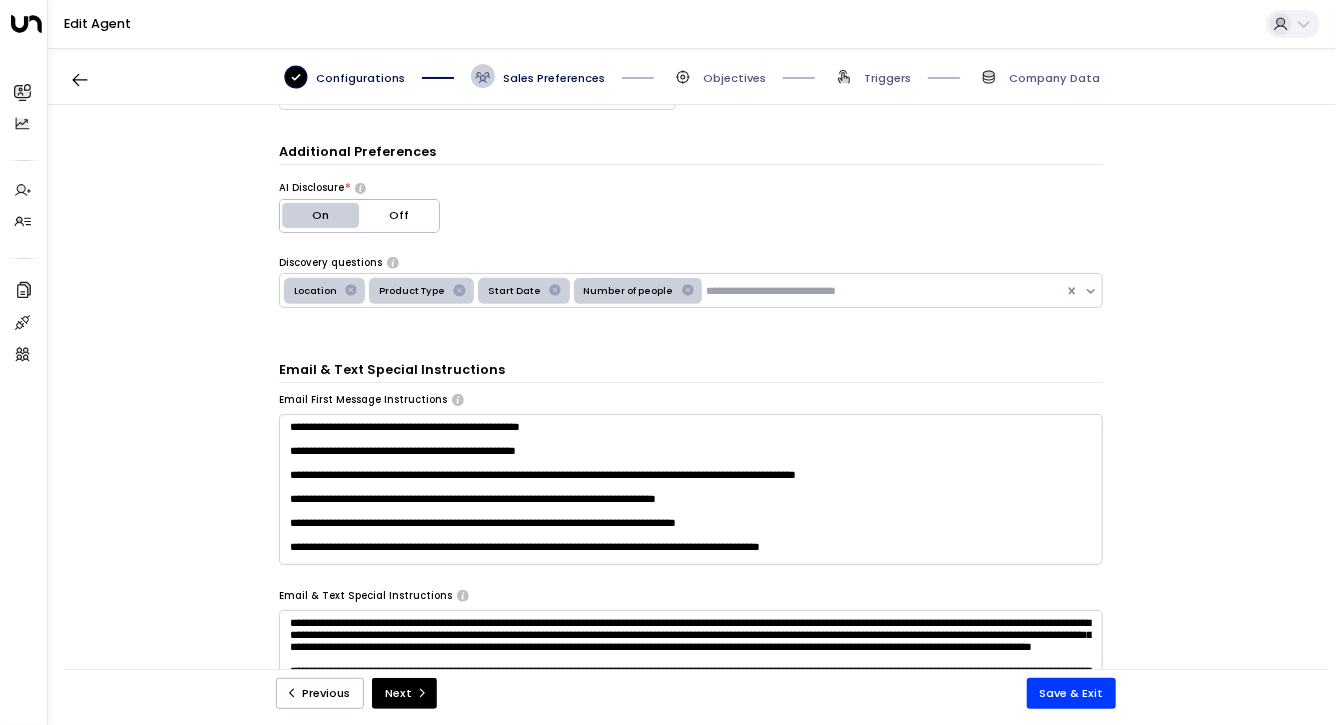 click on "**********" at bounding box center [691, 489] 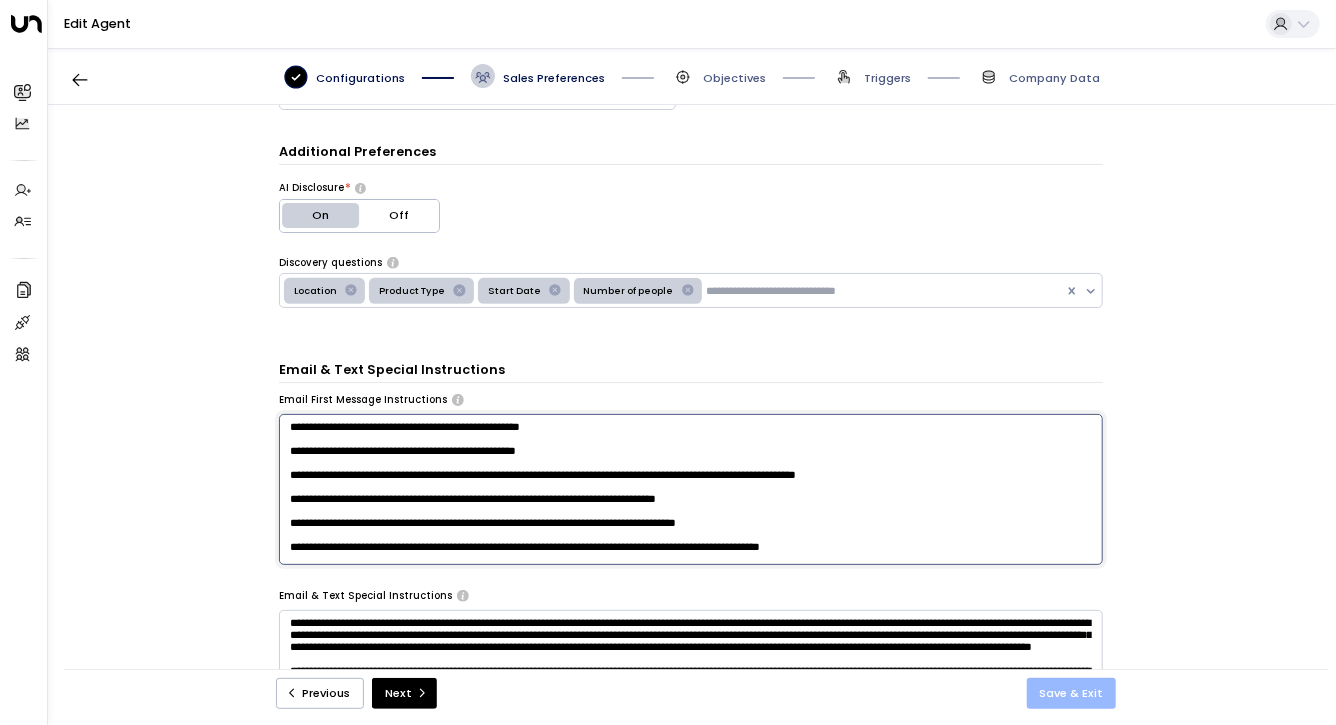 click on "Save & Exit" at bounding box center [1072, 693] 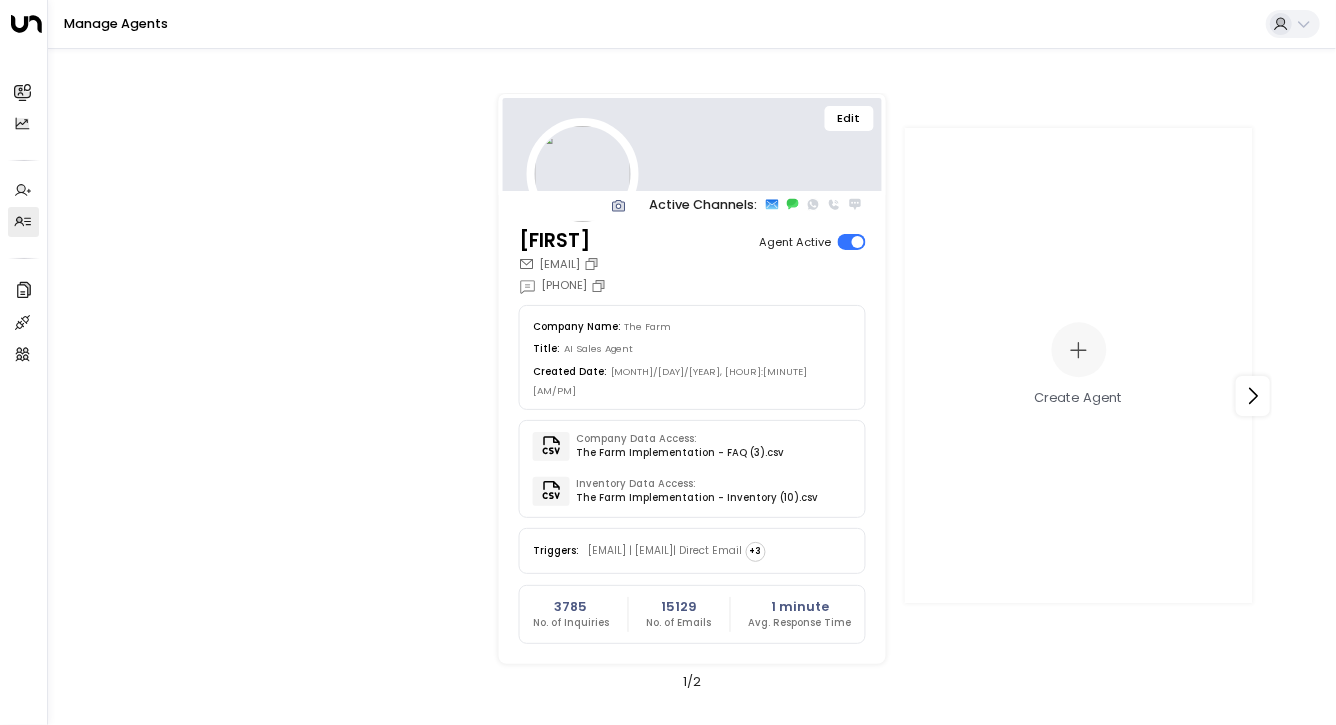 click on "Edit" at bounding box center (849, 119) 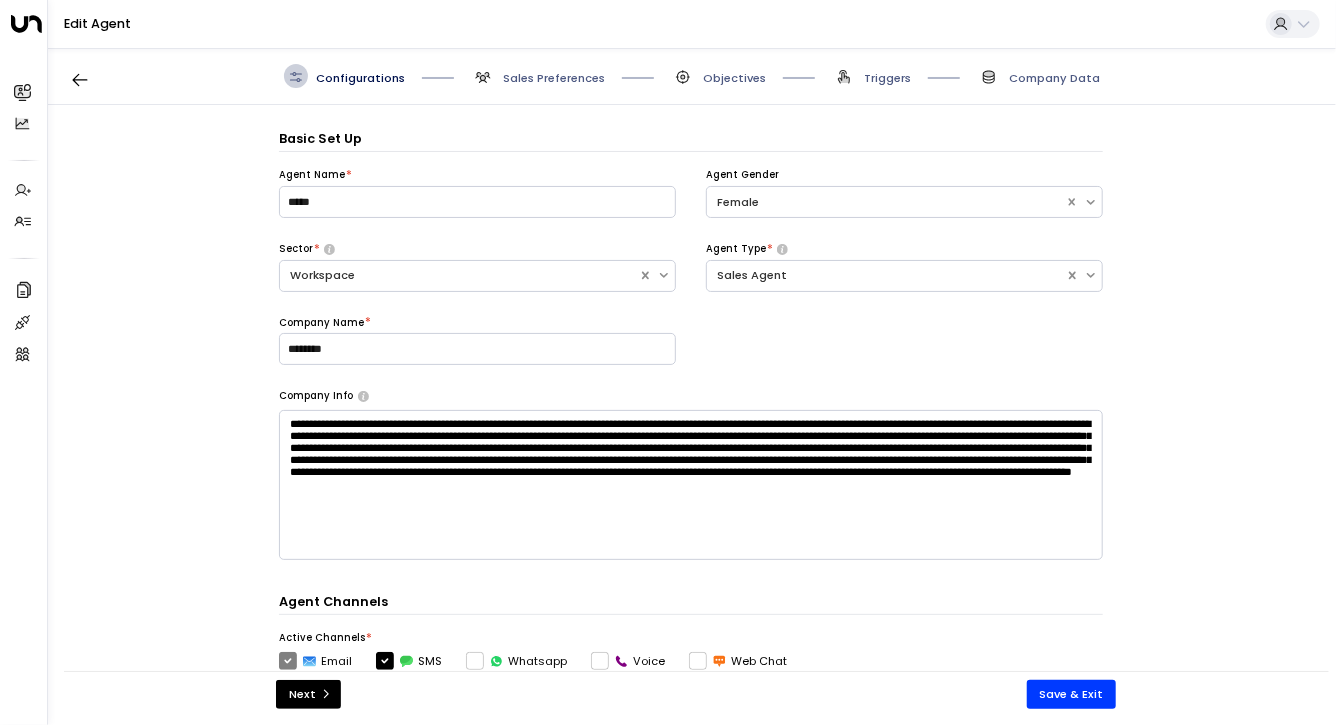 scroll, scrollTop: 24, scrollLeft: 0, axis: vertical 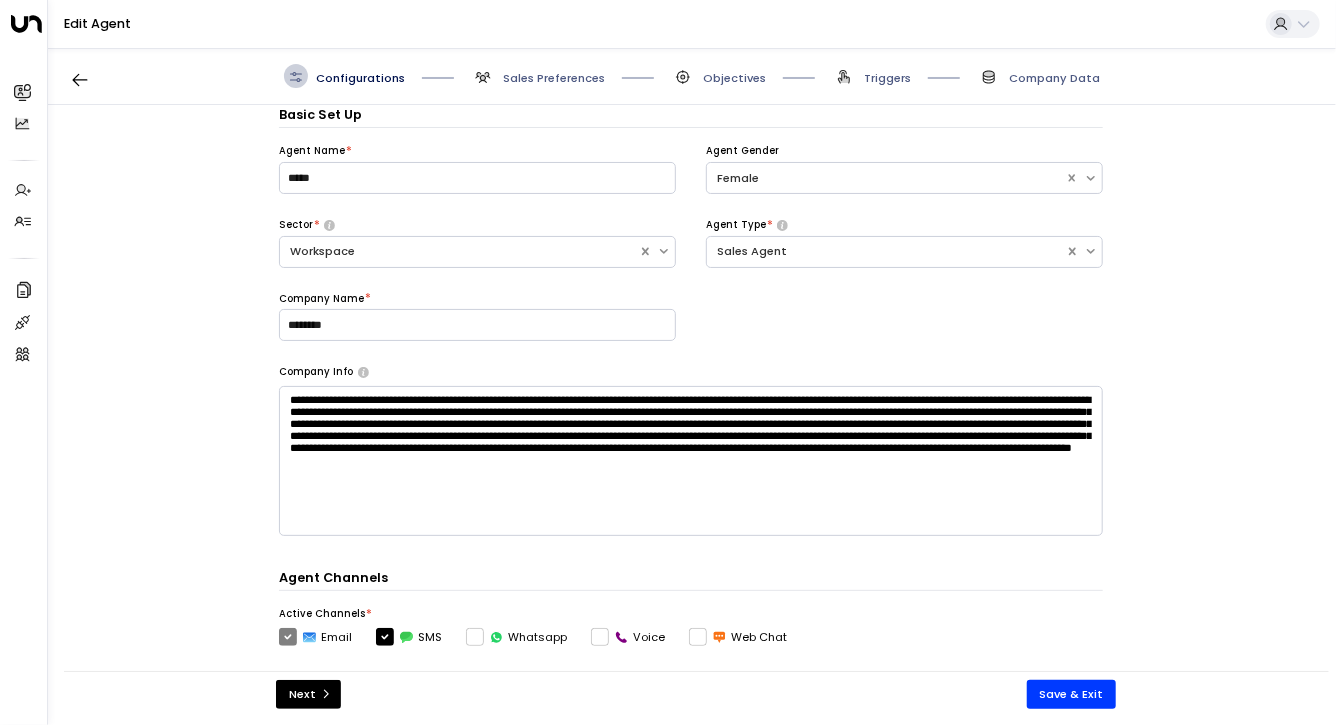 click on "Sales Preferences" at bounding box center (554, 78) 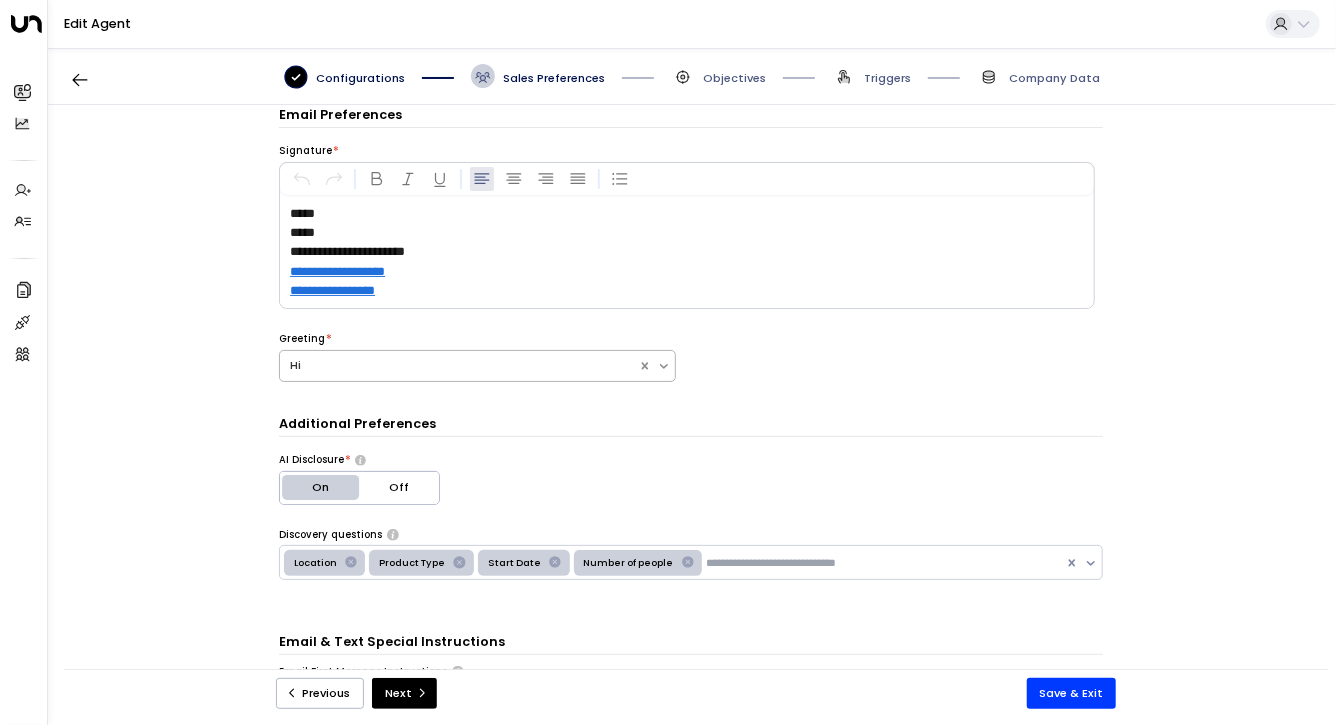 scroll, scrollTop: 449, scrollLeft: 0, axis: vertical 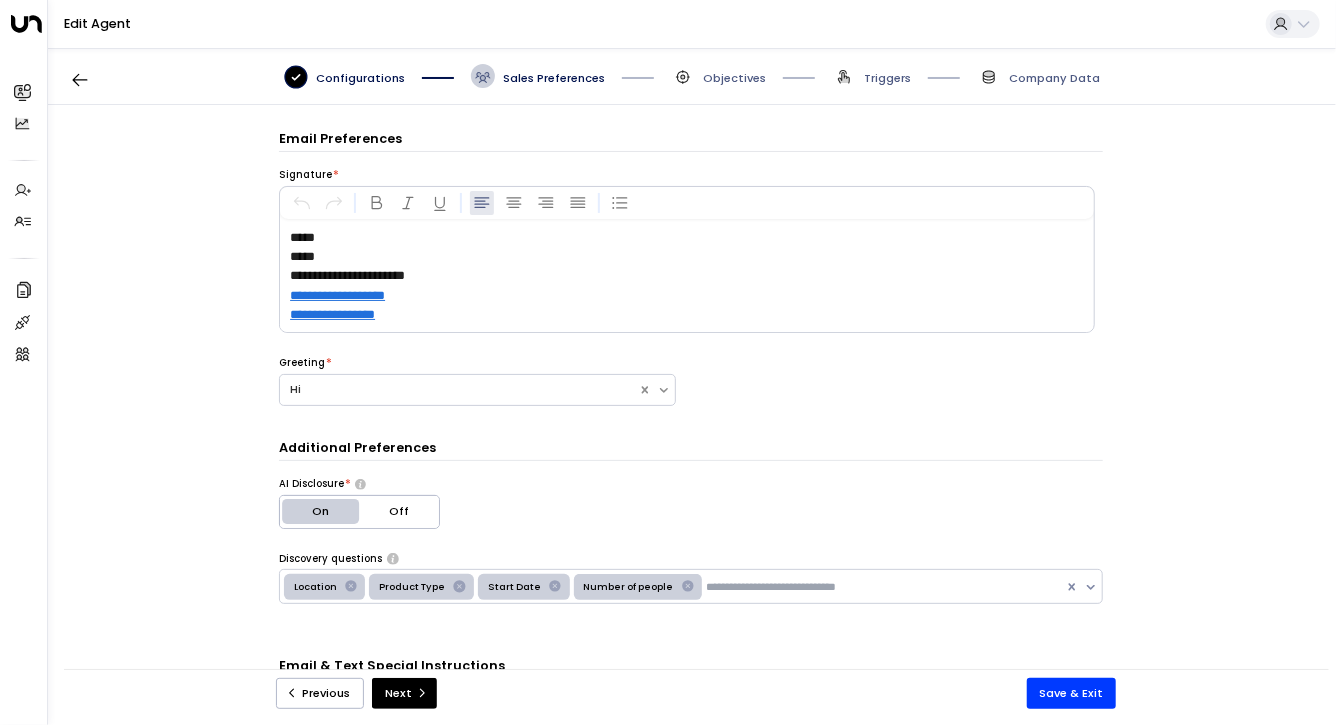click 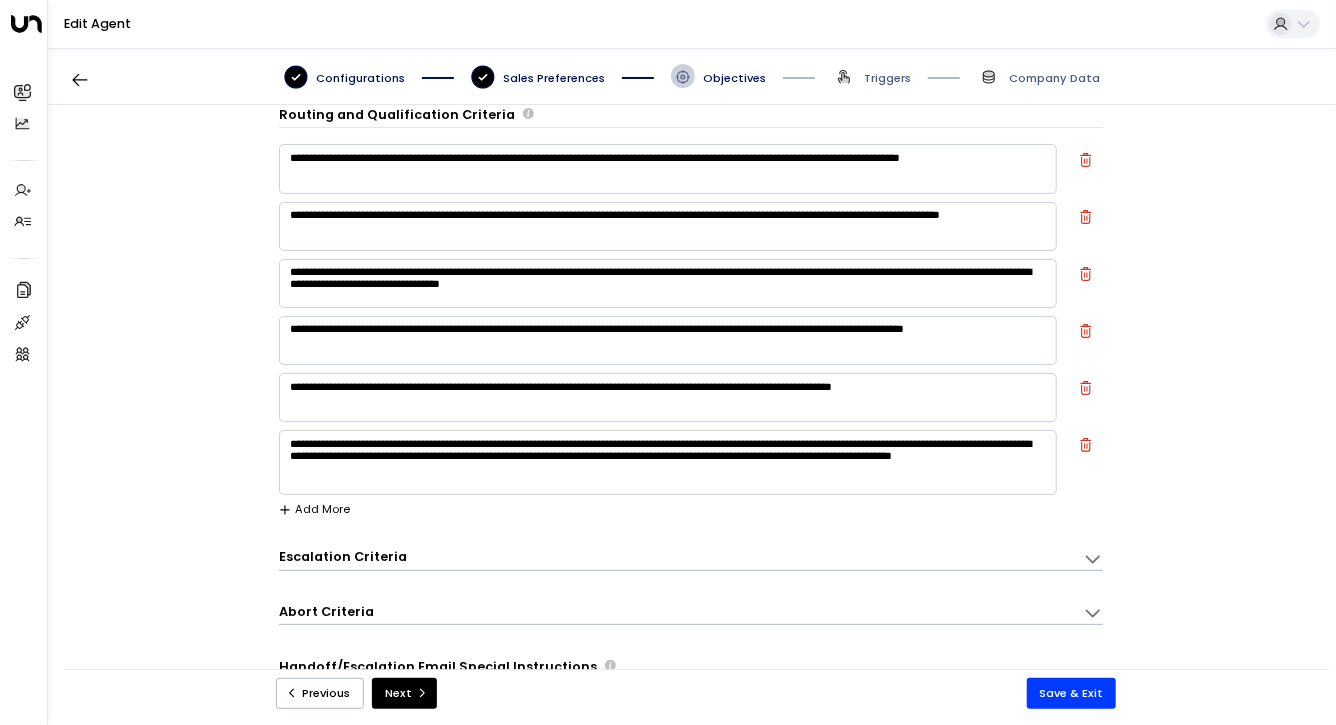 scroll, scrollTop: 0, scrollLeft: 0, axis: both 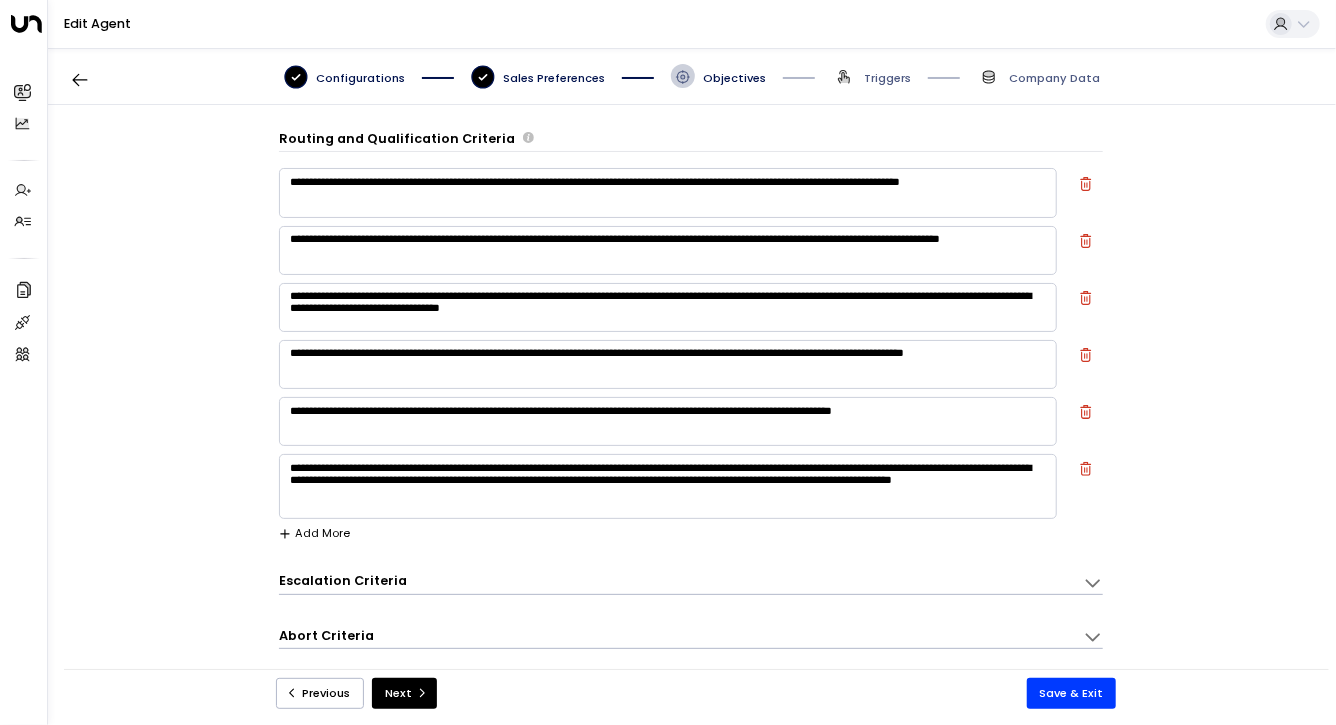 drag, startPoint x: 653, startPoint y: 513, endPoint x: 288, endPoint y: 492, distance: 365.6036 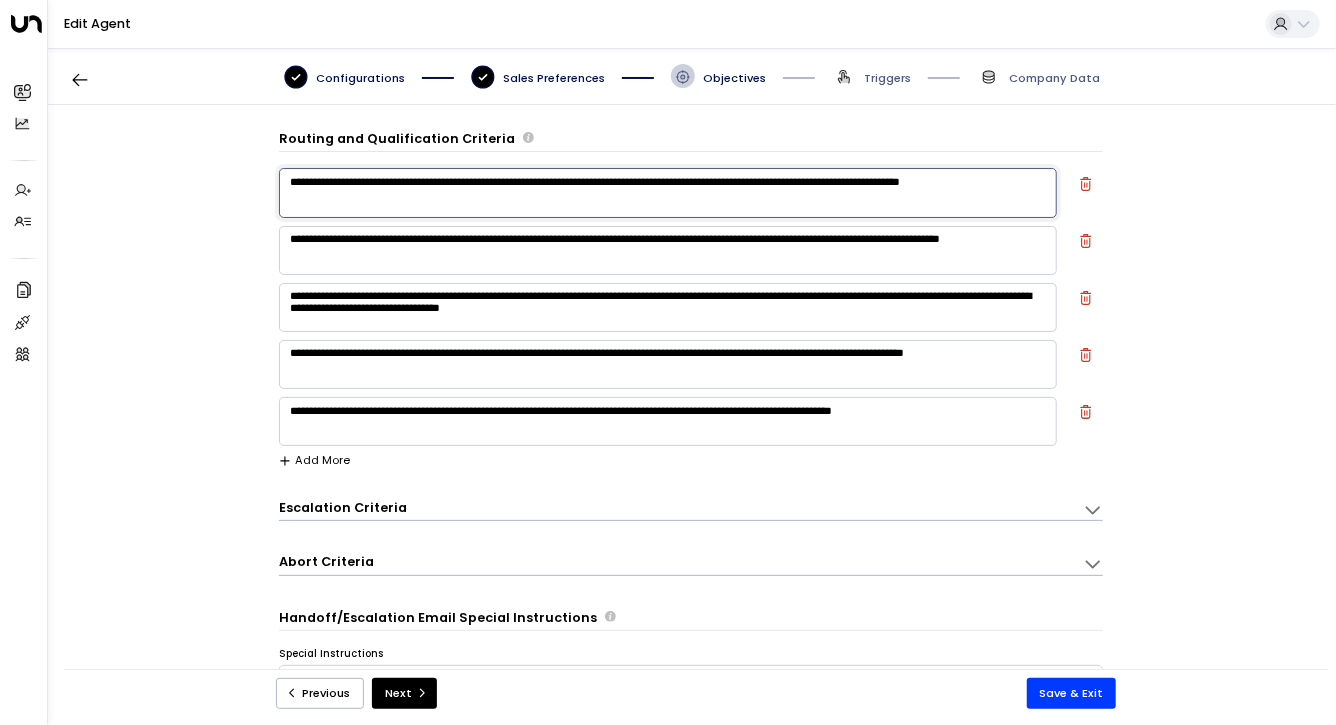 drag, startPoint x: 363, startPoint y: 184, endPoint x: 256, endPoint y: 176, distance: 107.298645 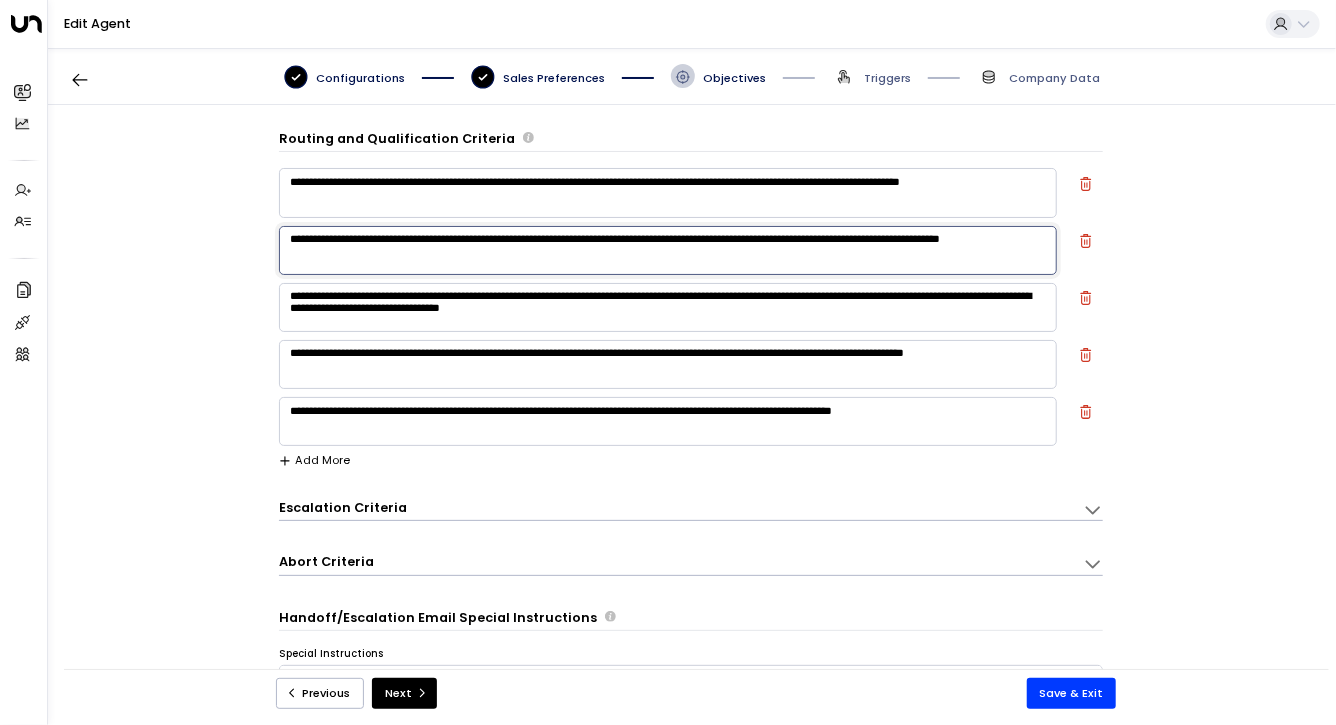 drag, startPoint x: 379, startPoint y: 240, endPoint x: 217, endPoint y: 240, distance: 162 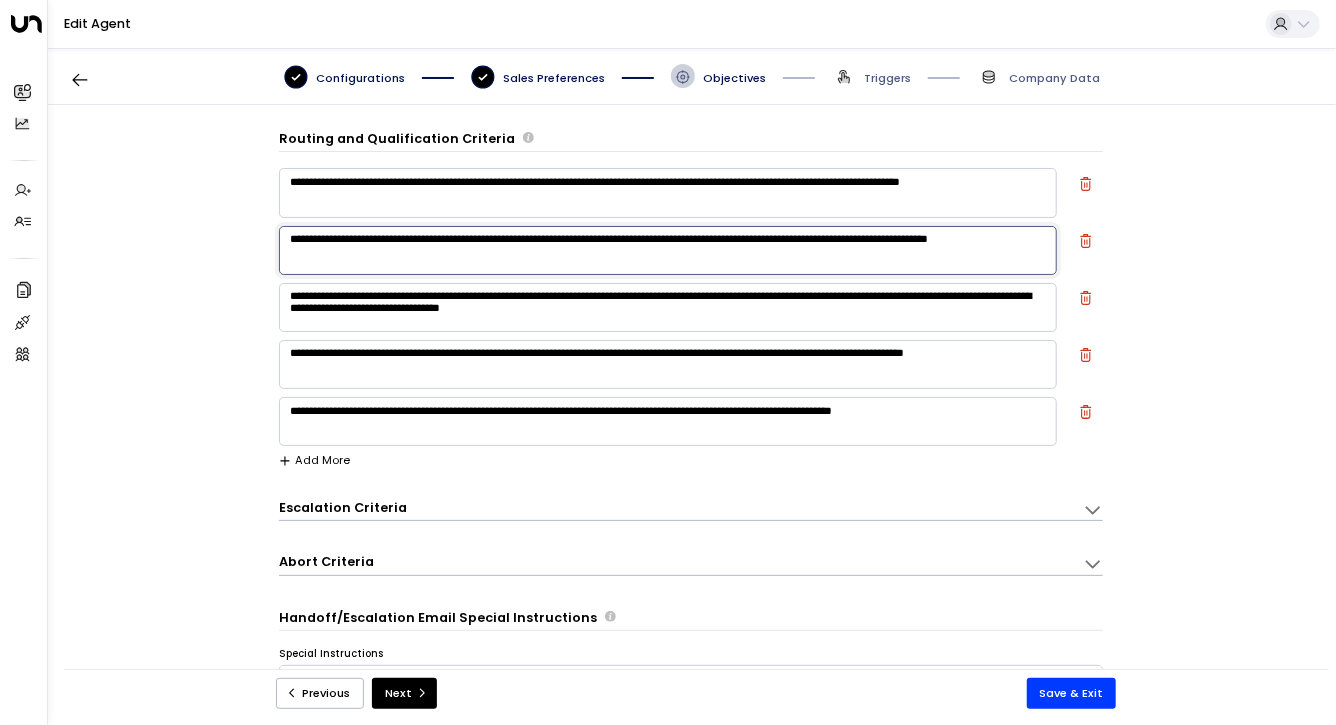 drag, startPoint x: 334, startPoint y: 260, endPoint x: 263, endPoint y: 257, distance: 71.063354 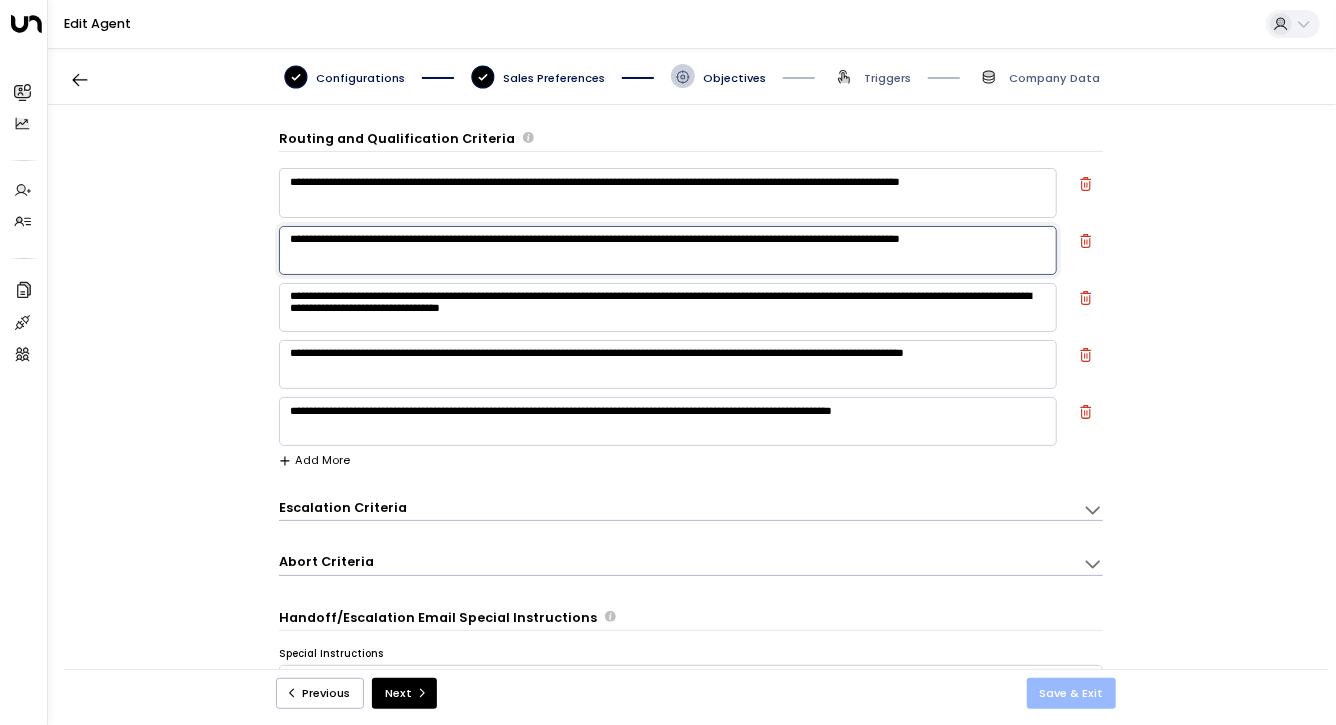 type on "**********" 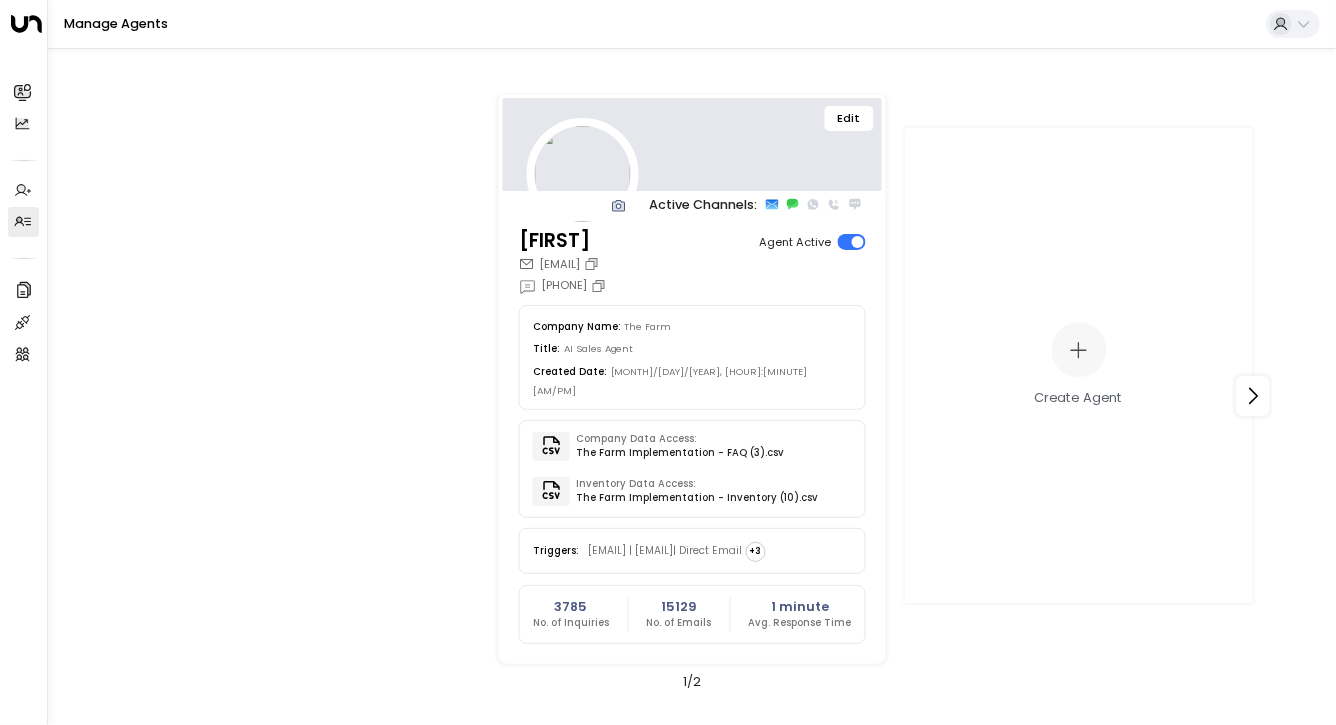 click on "Edit" at bounding box center (849, 119) 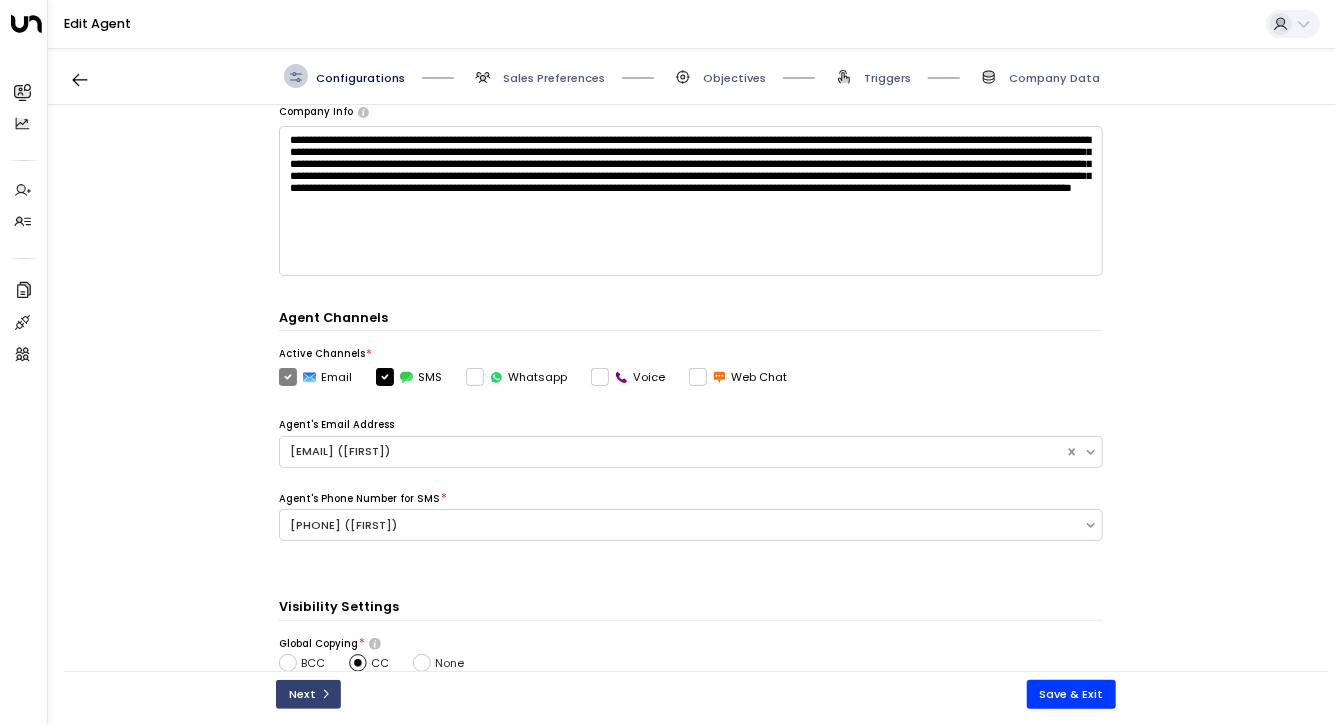 click 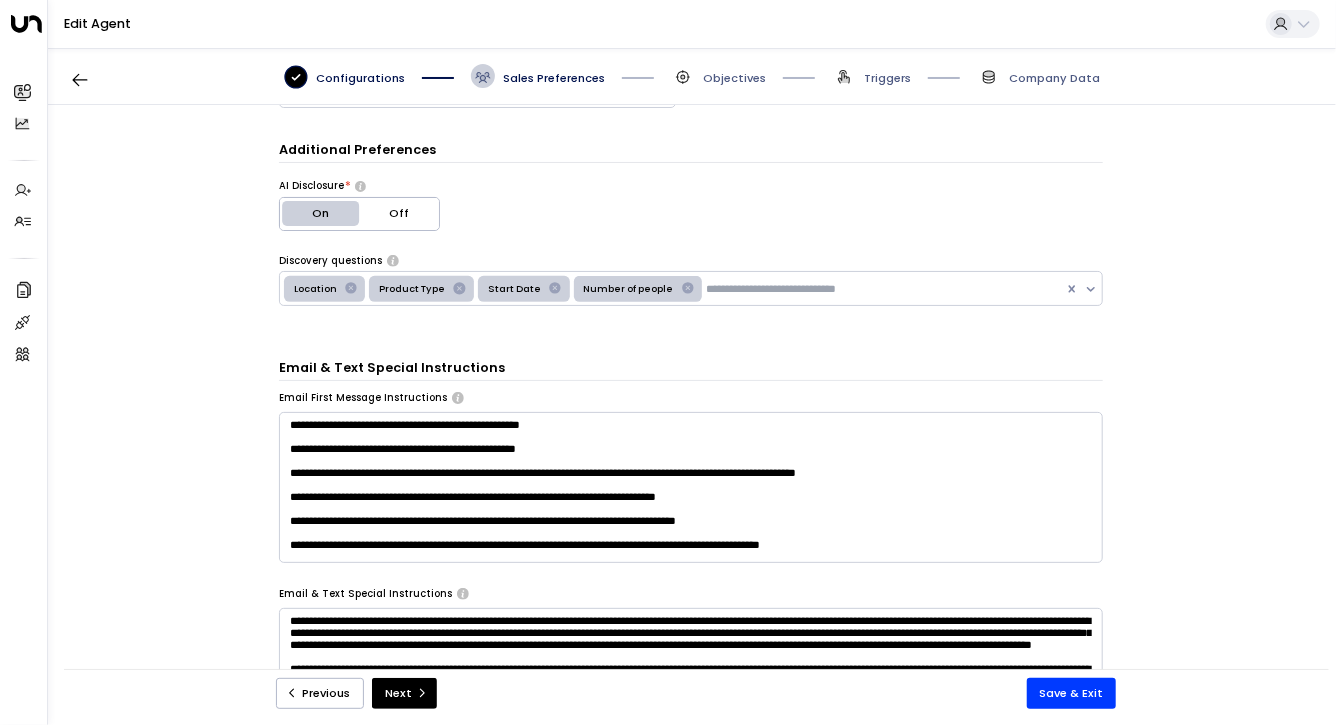 scroll, scrollTop: 327, scrollLeft: 0, axis: vertical 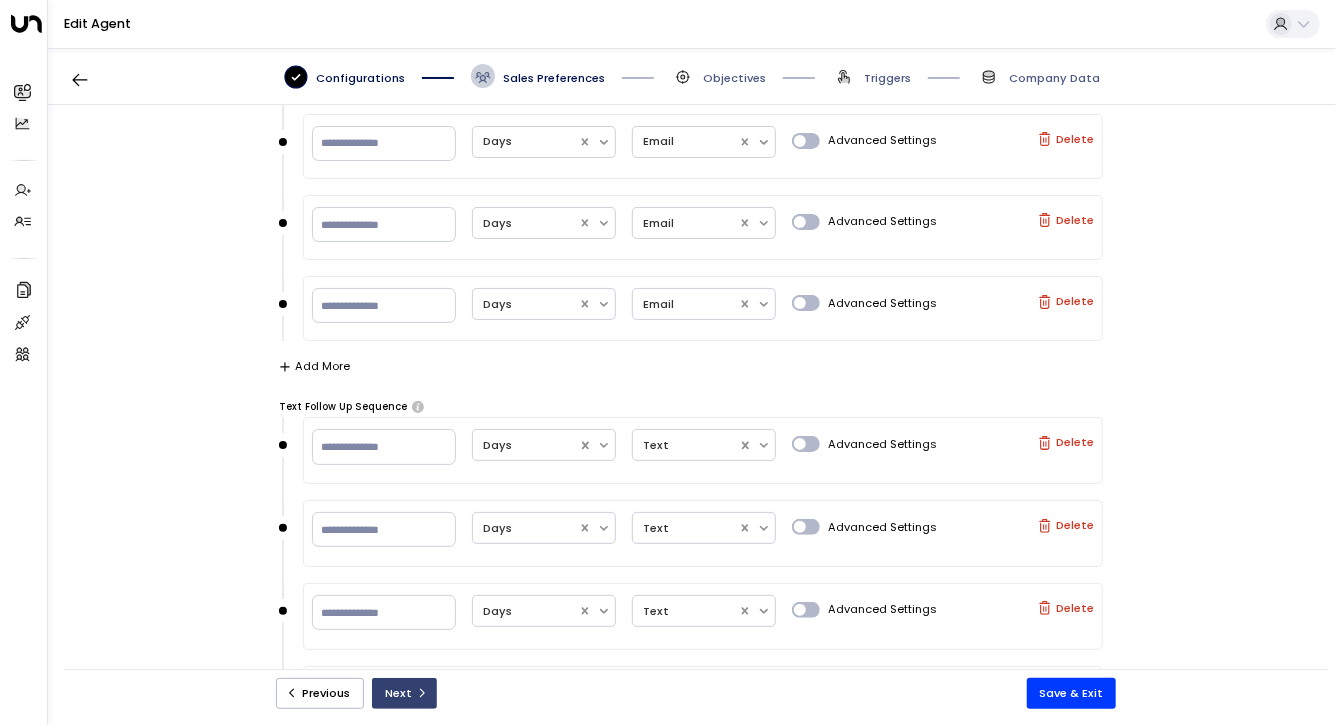 click on "Next" at bounding box center [404, 693] 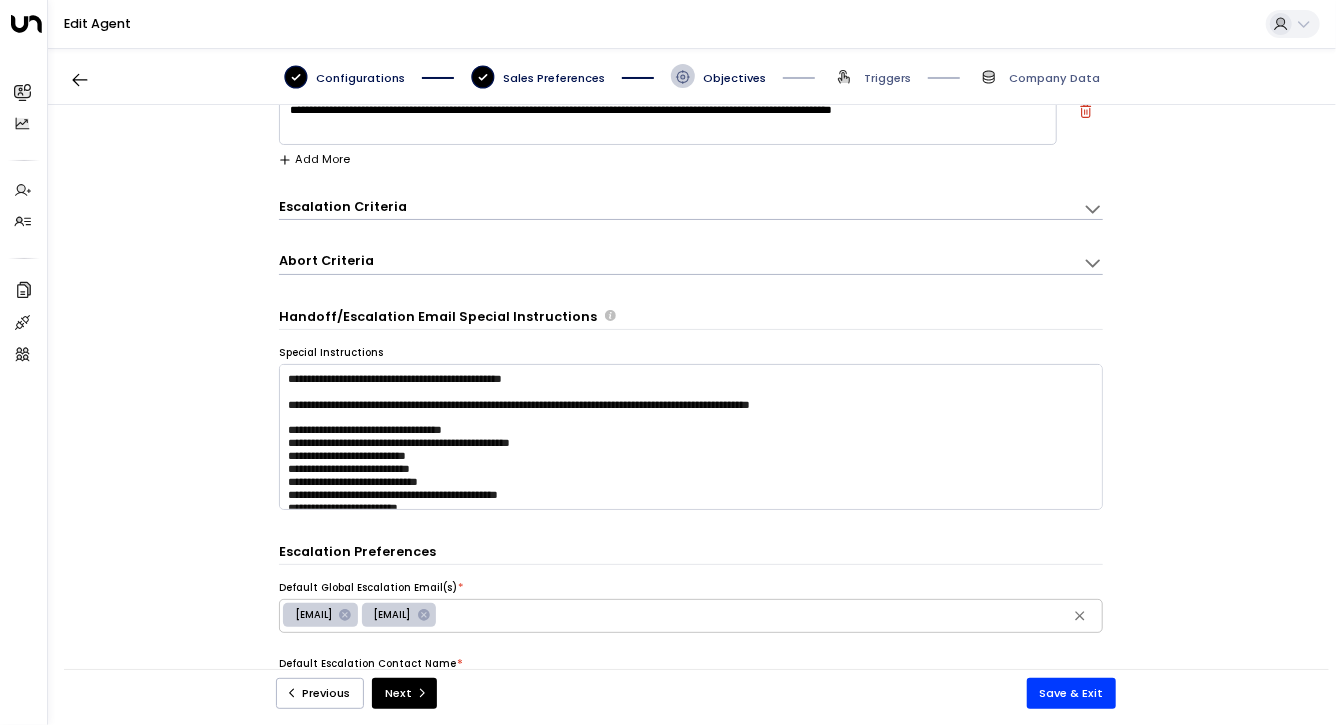 scroll, scrollTop: 293, scrollLeft: 0, axis: vertical 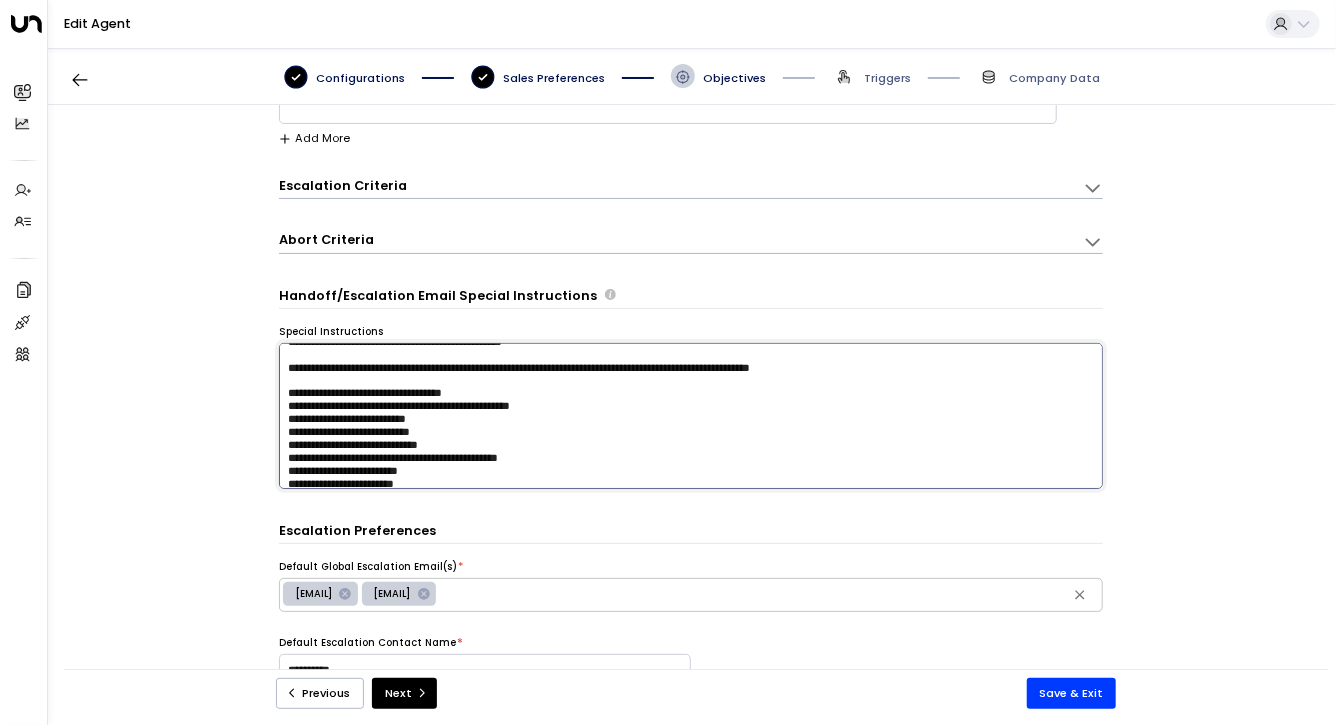 click on "**********" at bounding box center [691, 416] 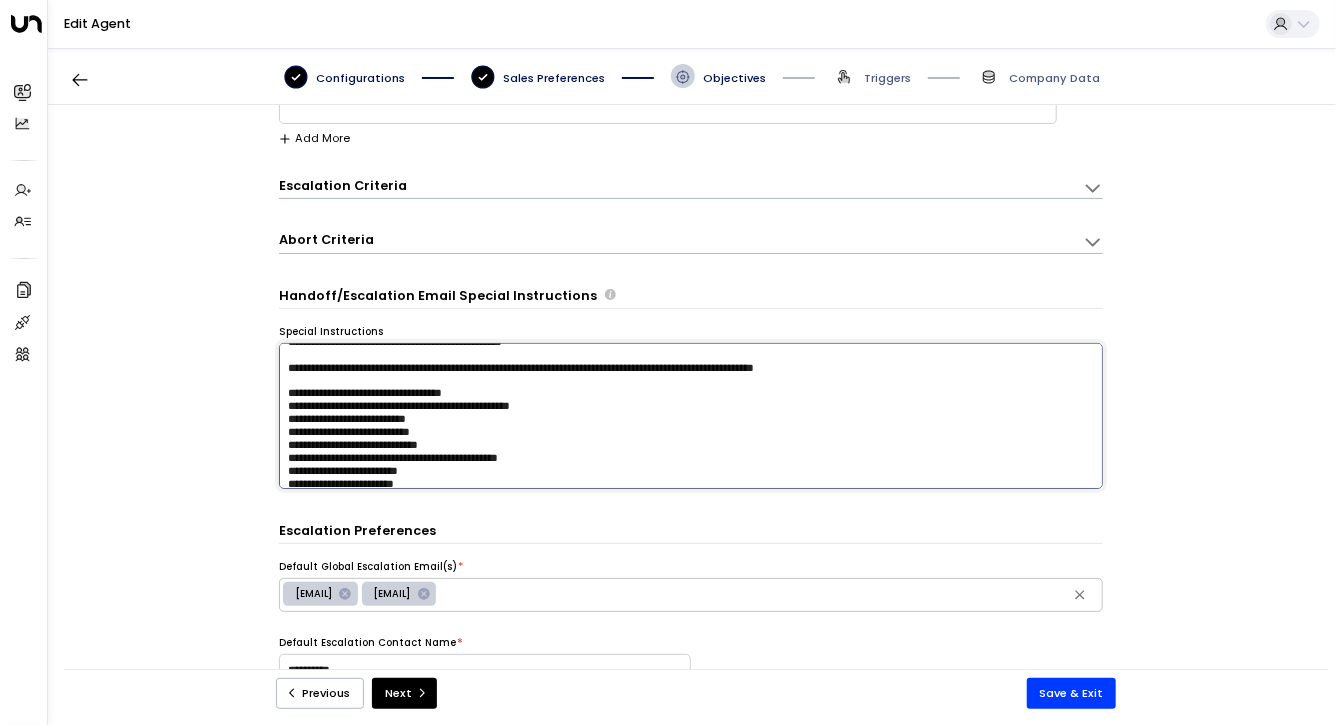 scroll, scrollTop: 25, scrollLeft: 0, axis: vertical 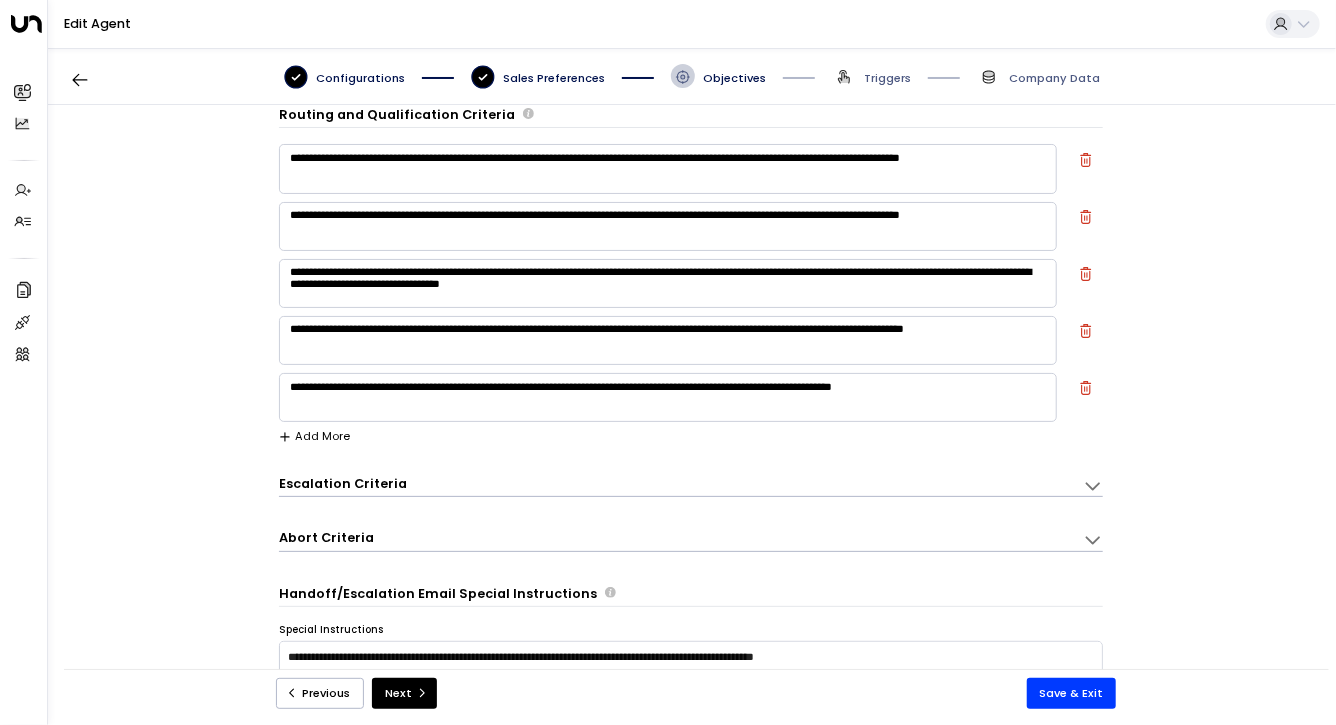click on "Escalation Criteria" at bounding box center [343, 484] 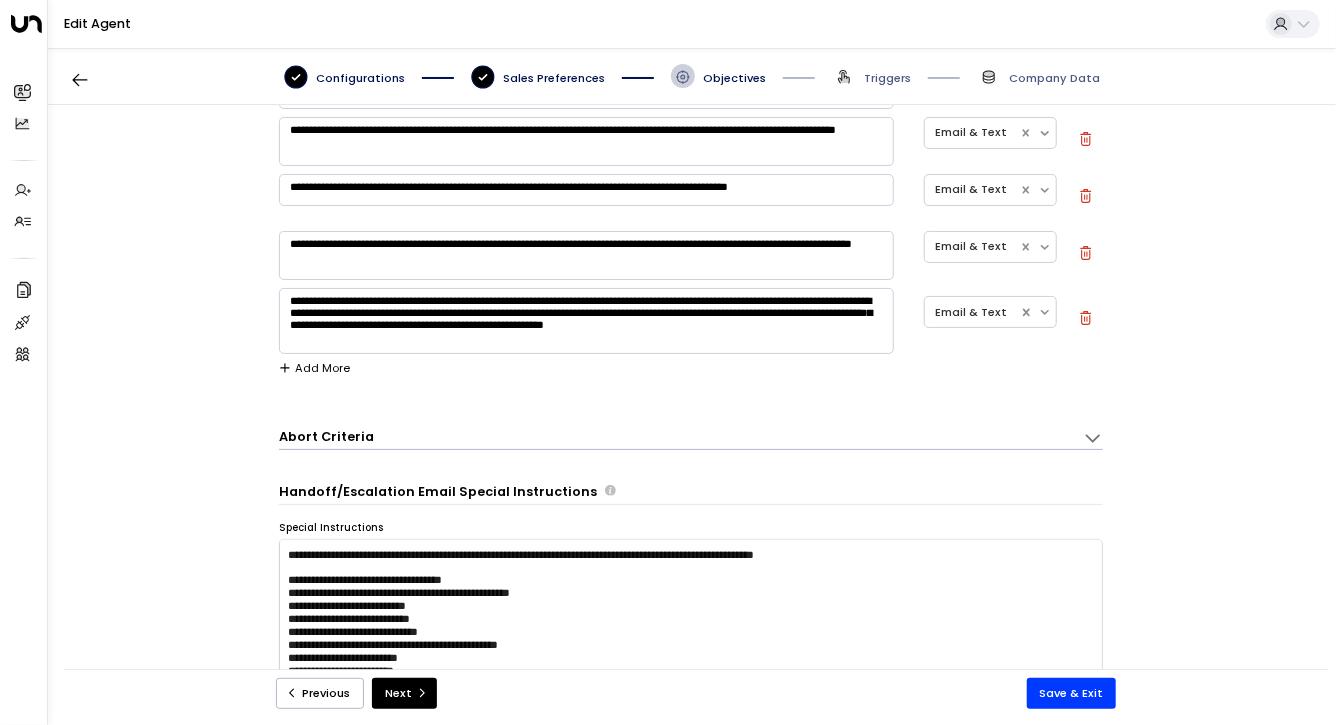 scroll, scrollTop: 1485, scrollLeft: 0, axis: vertical 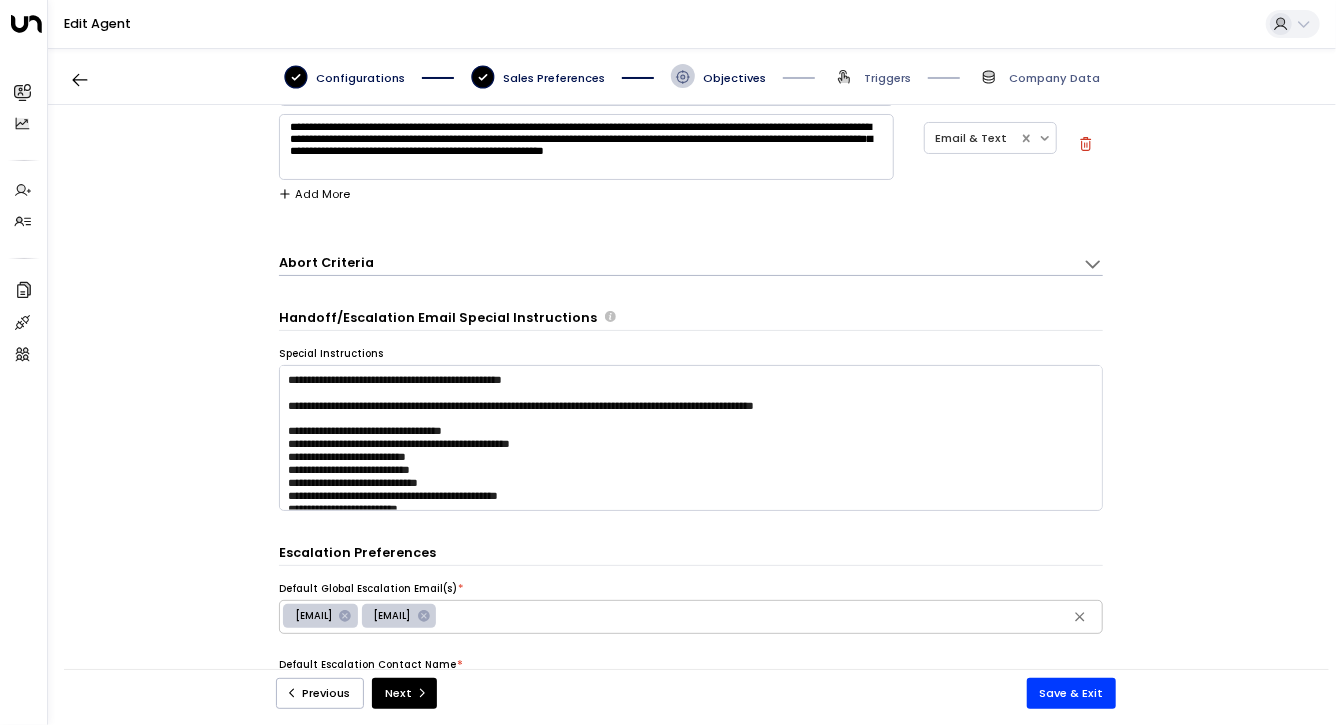 click on "**********" at bounding box center [691, 395] 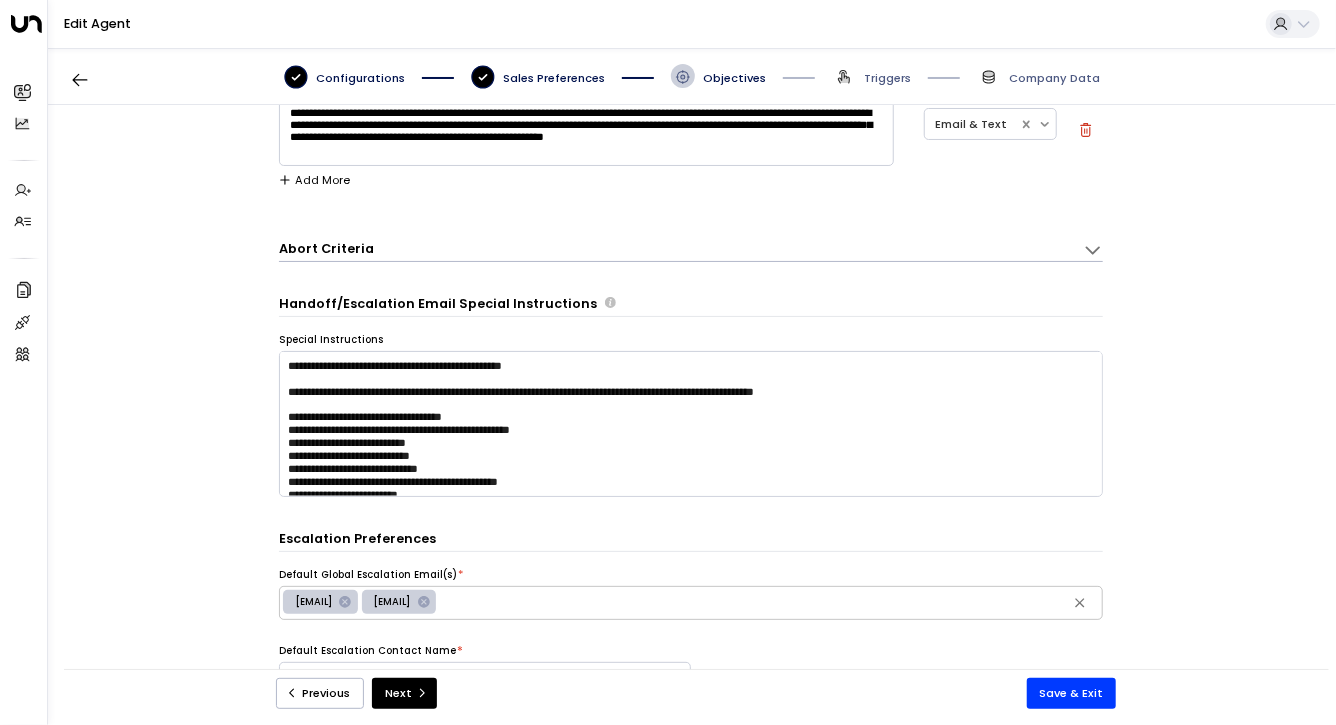 scroll, scrollTop: 1543, scrollLeft: 0, axis: vertical 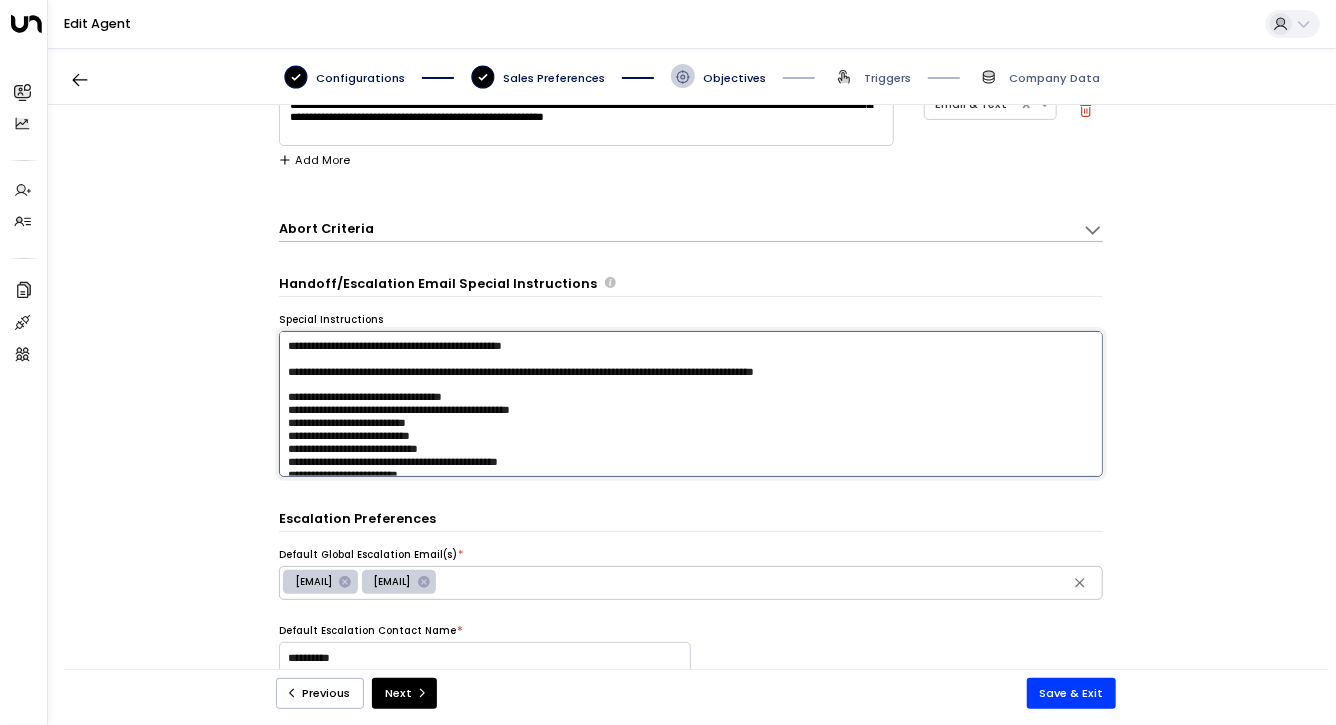 click on "**********" at bounding box center (691, 404) 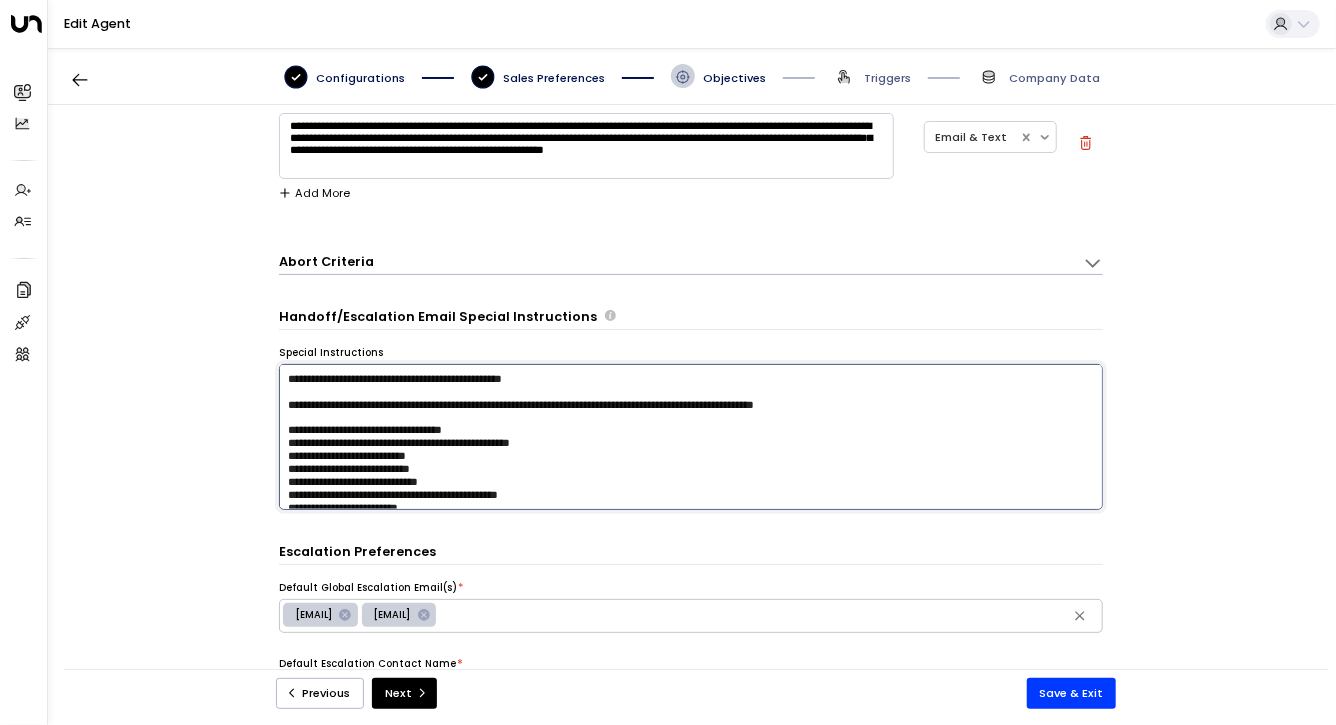 scroll, scrollTop: 1501, scrollLeft: 0, axis: vertical 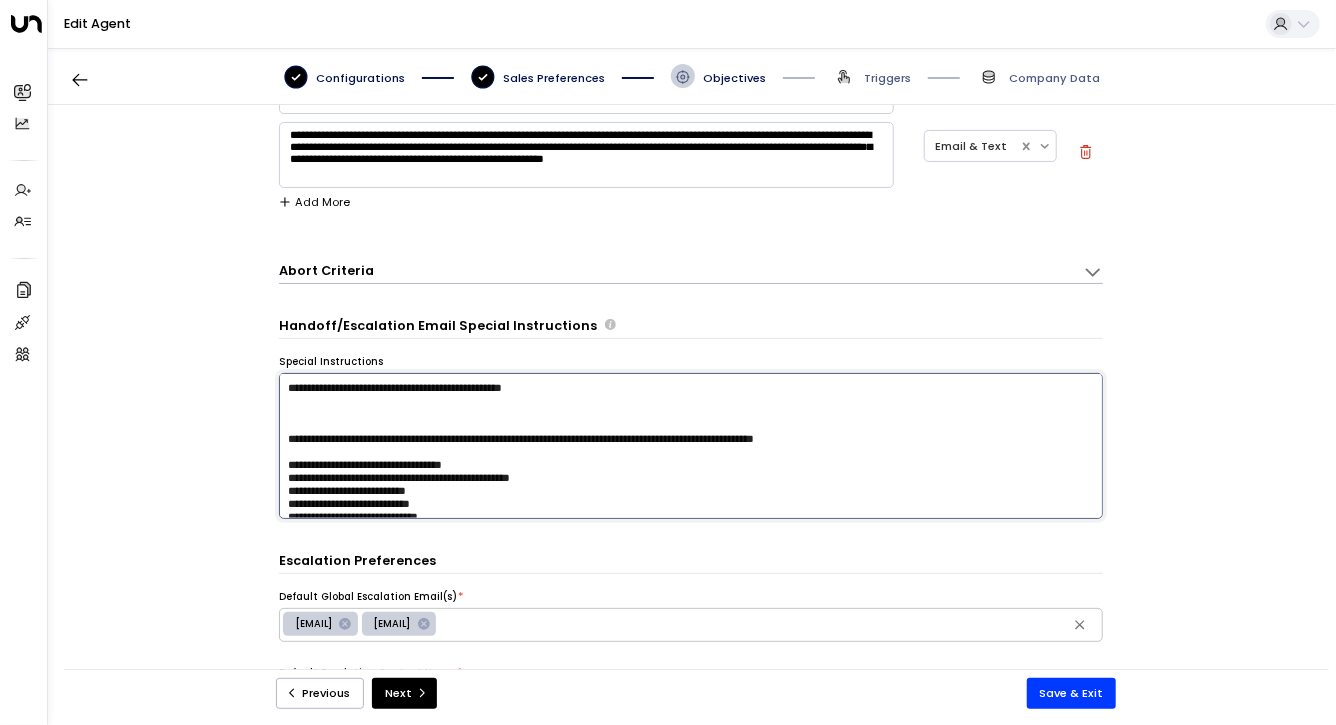 paste on "**********" 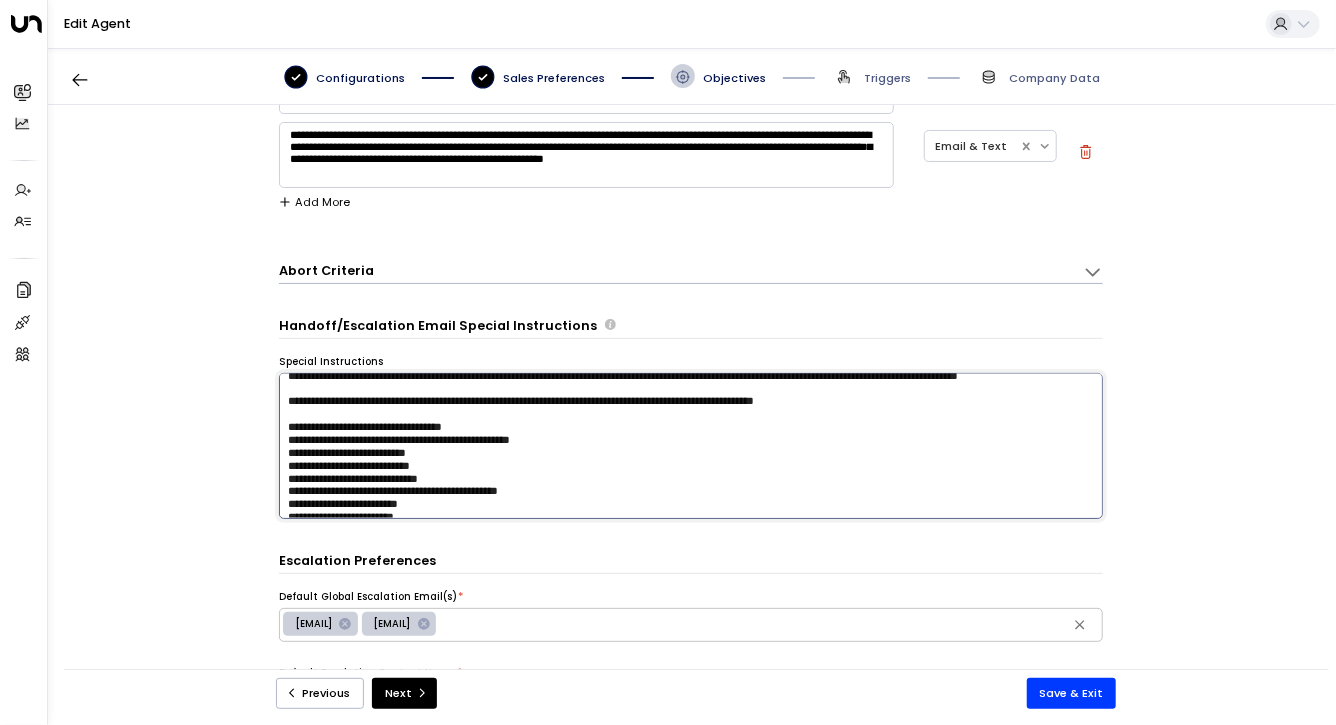 scroll, scrollTop: 77, scrollLeft: 0, axis: vertical 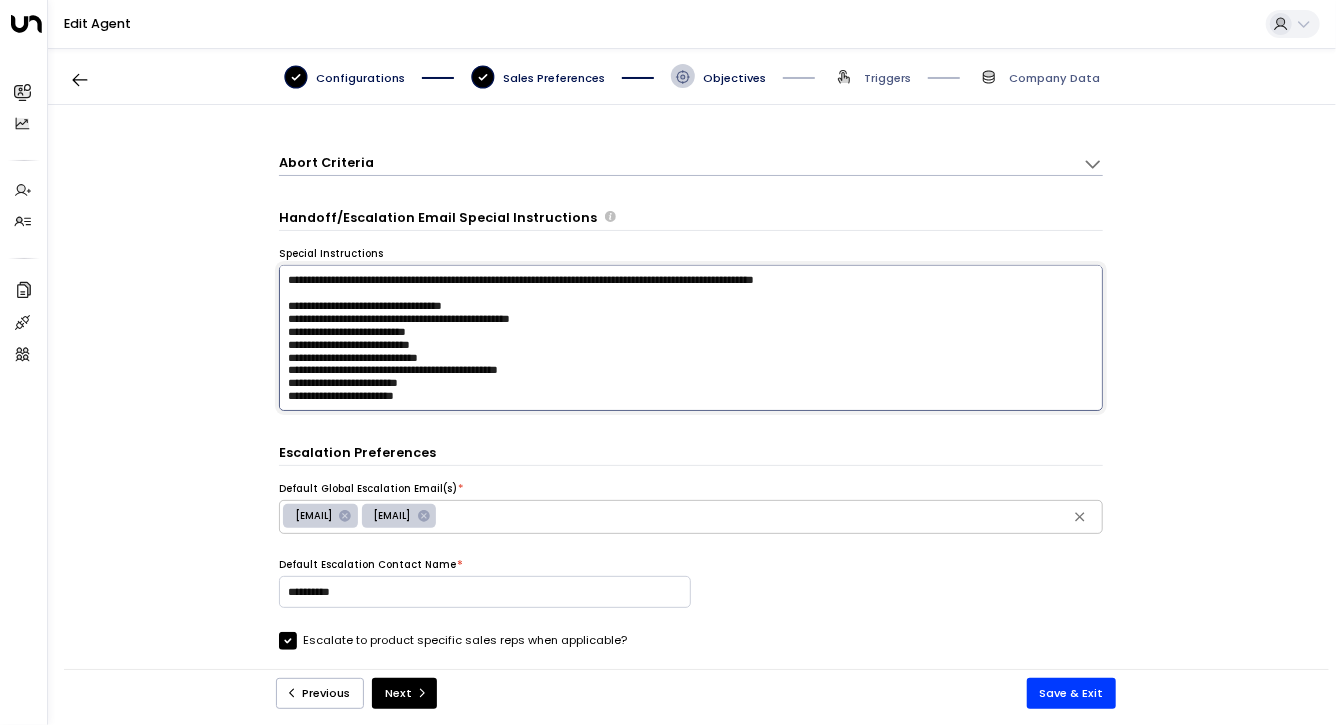 click on "**********" at bounding box center (691, 338) 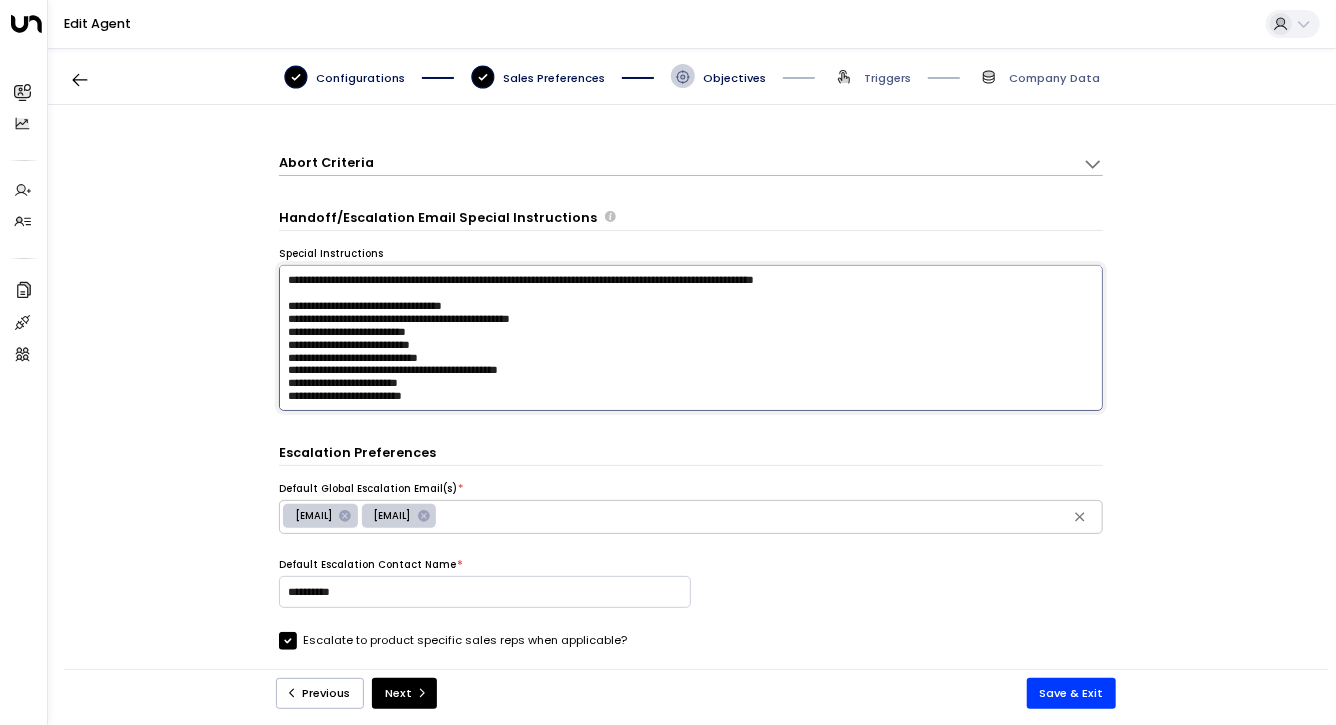 scroll, scrollTop: 96, scrollLeft: 0, axis: vertical 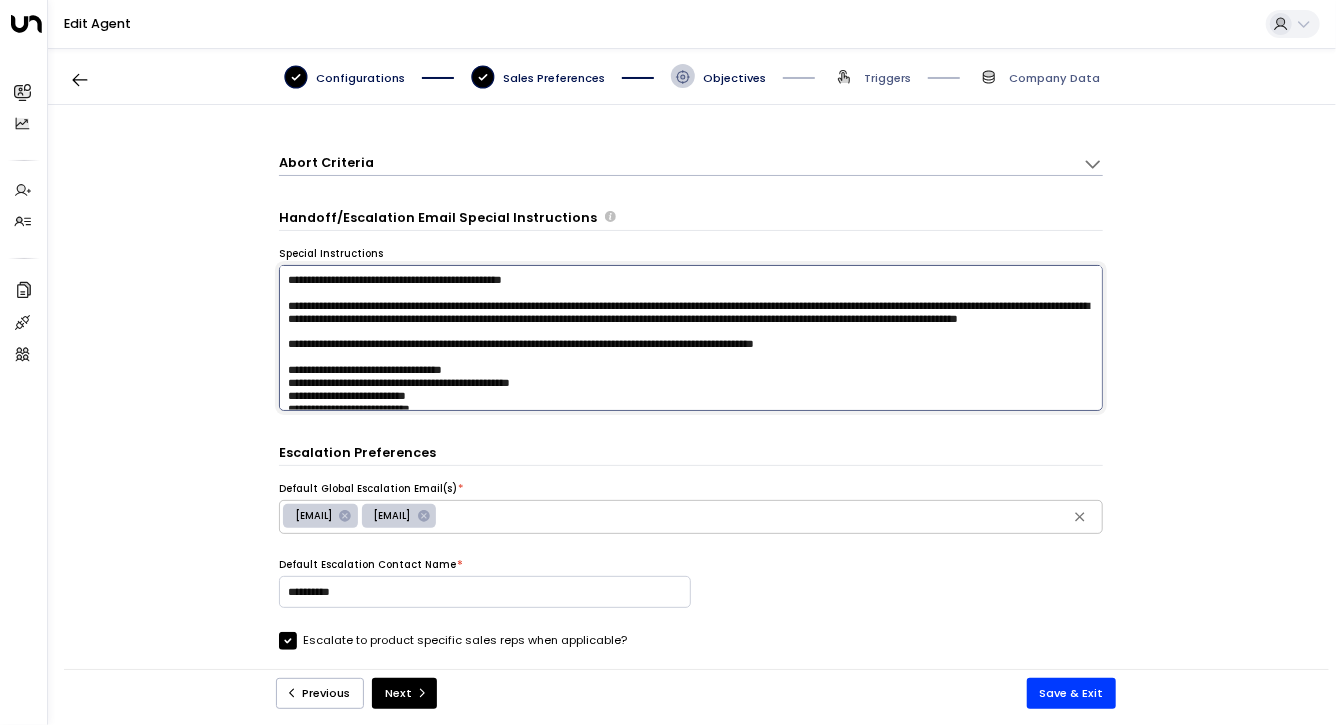 click on "**********" at bounding box center (691, 338) 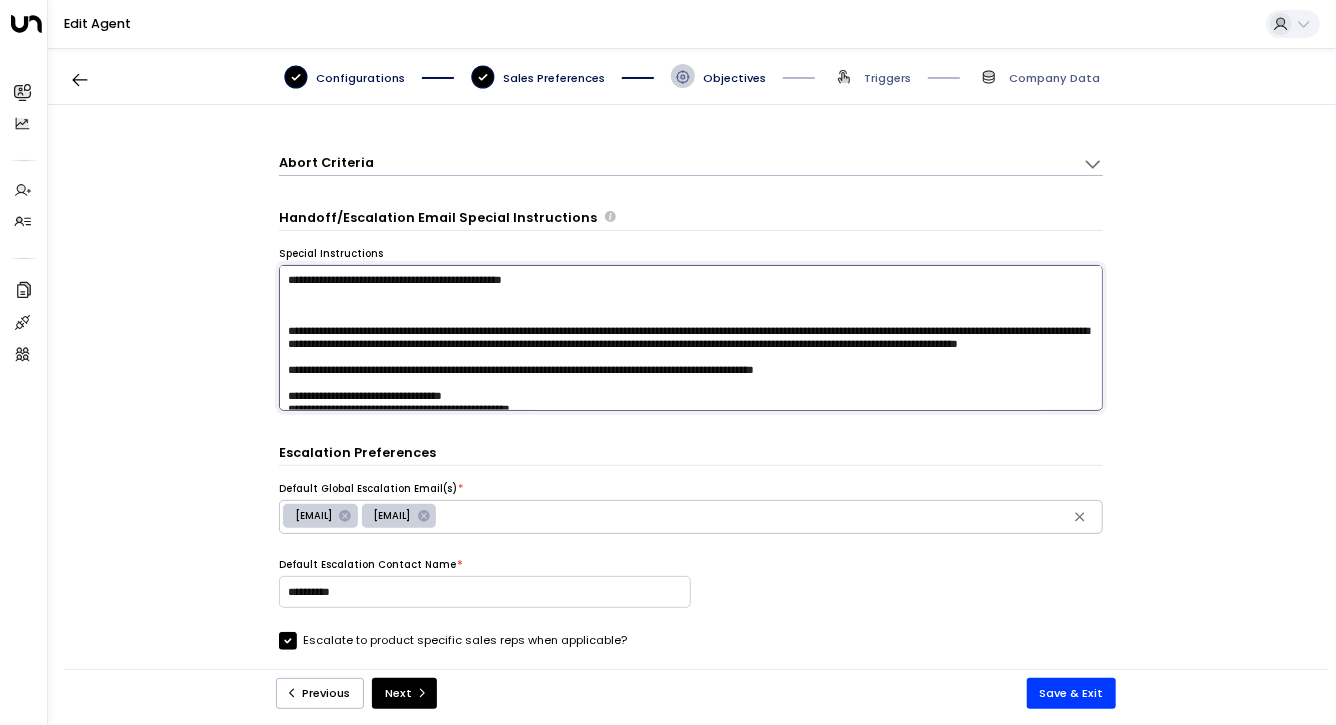 paste on "**********" 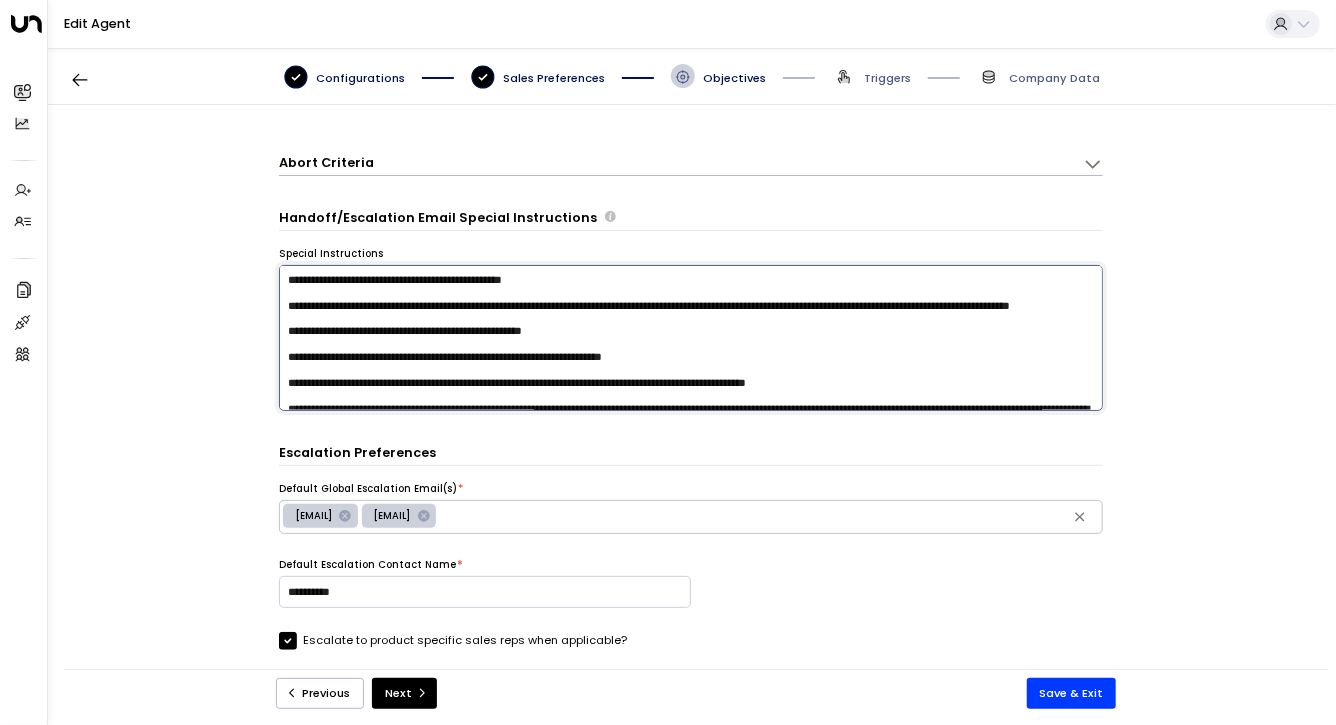 click at bounding box center (691, 338) 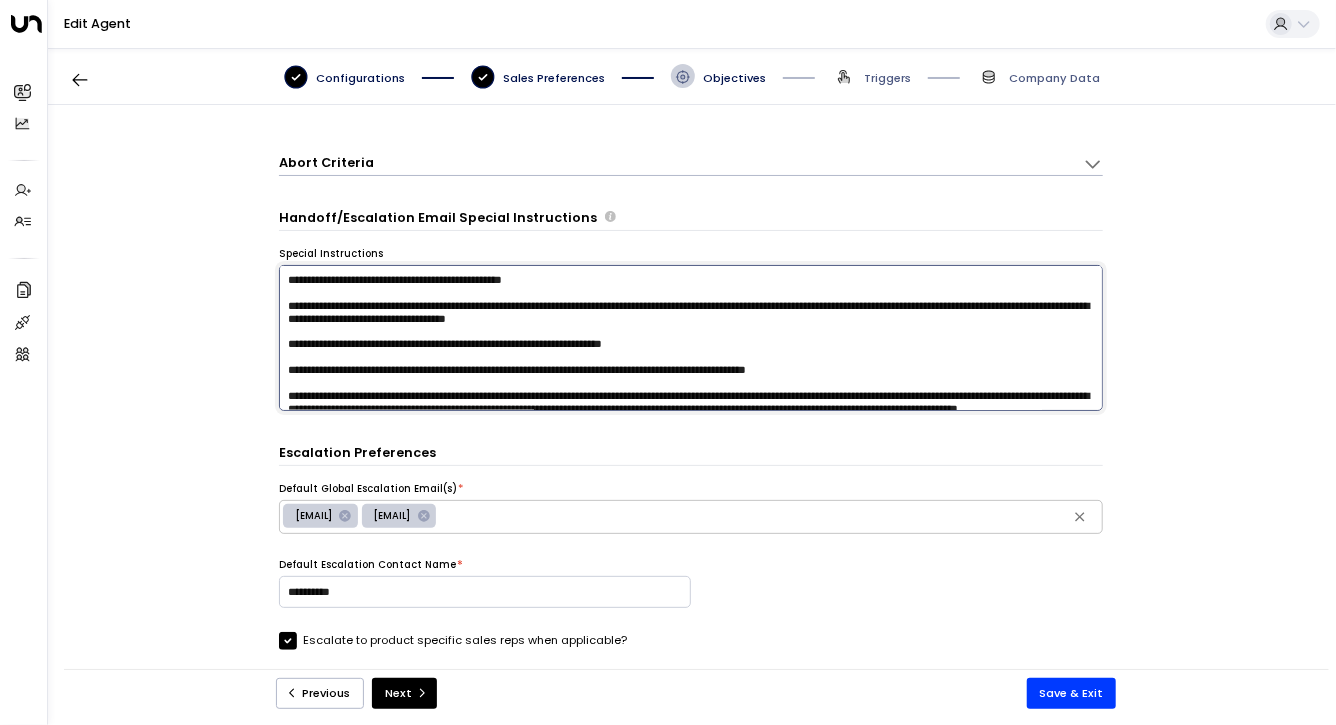 click at bounding box center [691, 338] 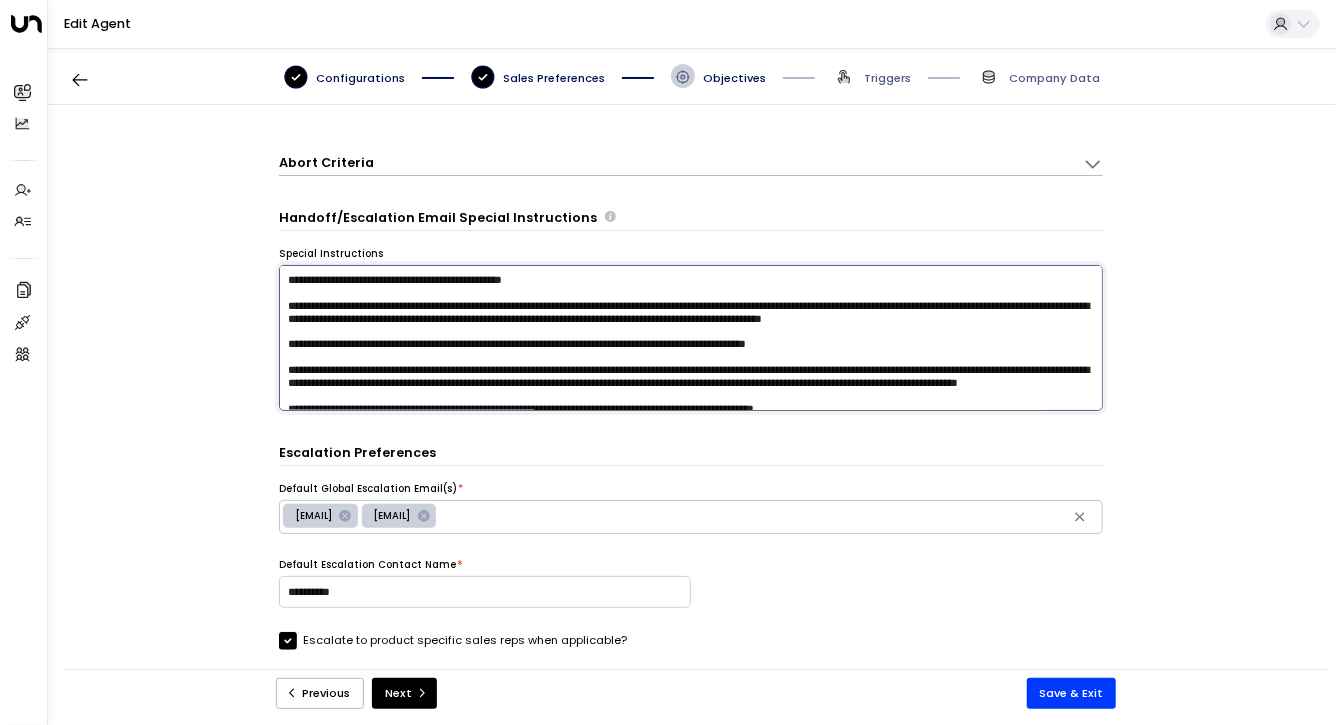 click at bounding box center (691, 338) 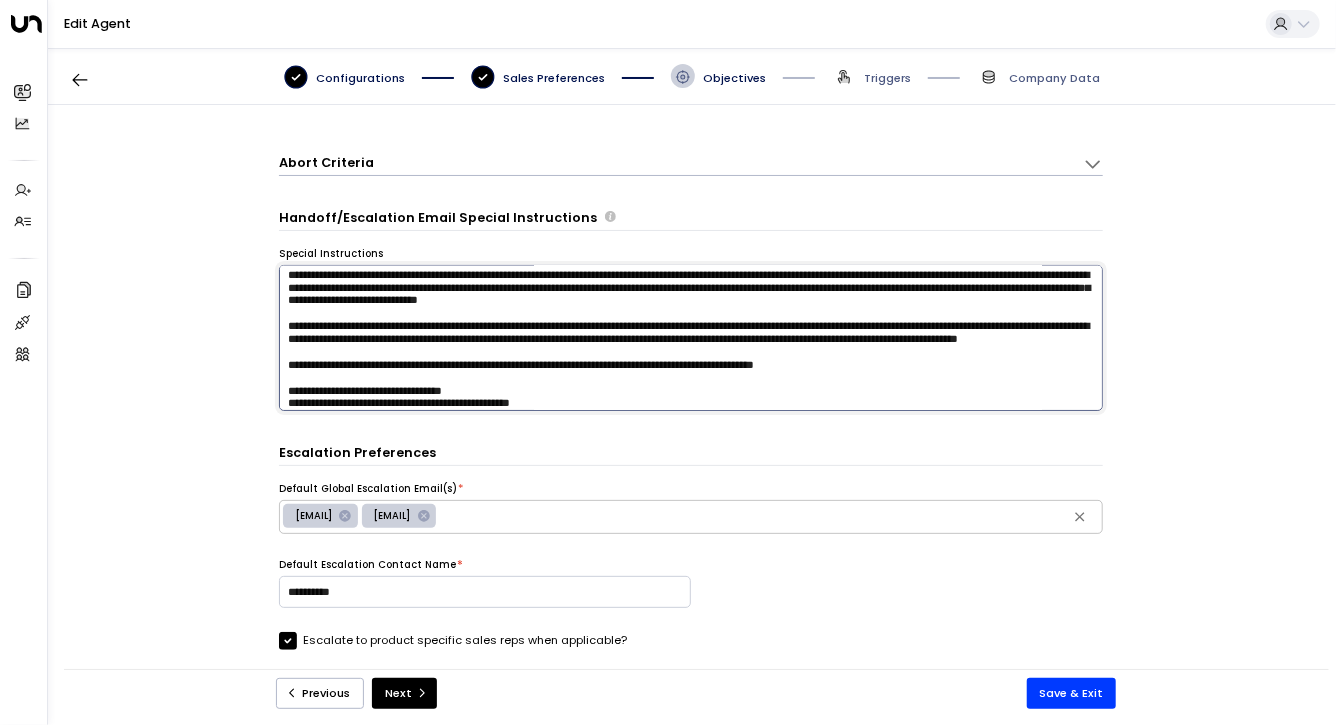 scroll, scrollTop: 0, scrollLeft: 0, axis: both 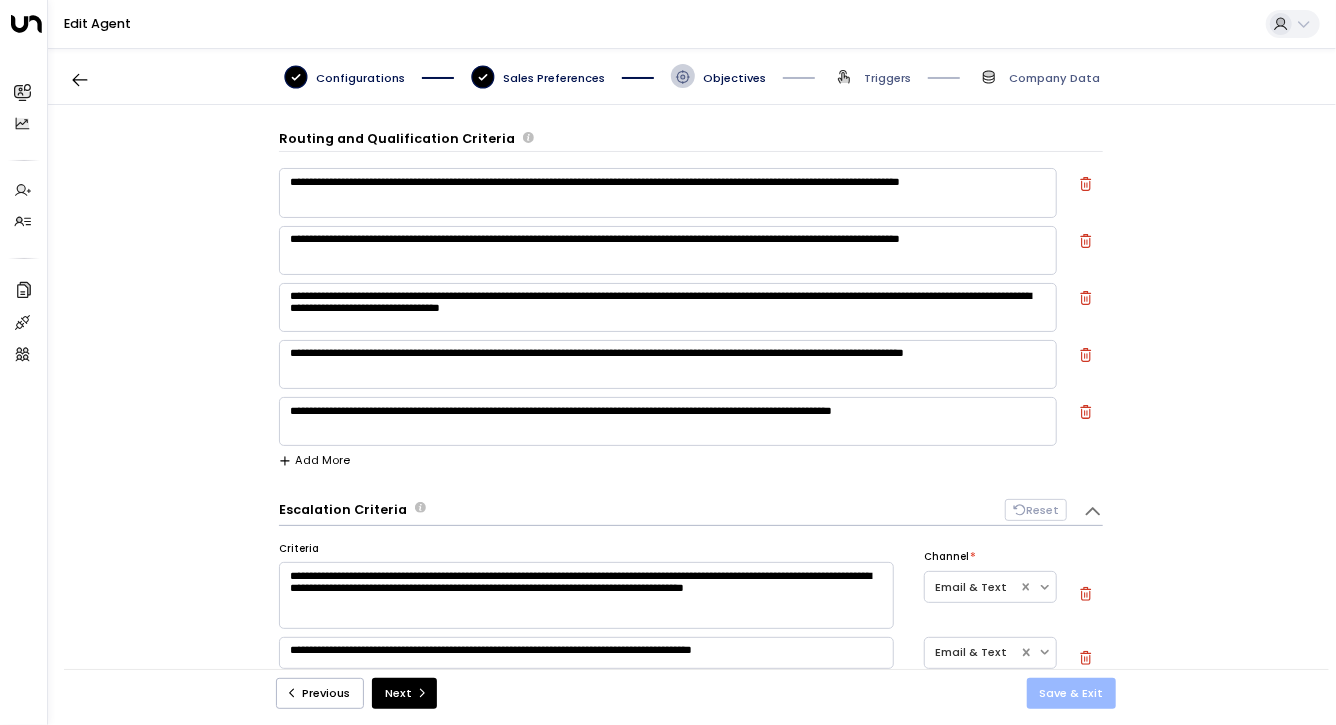 type on "**********" 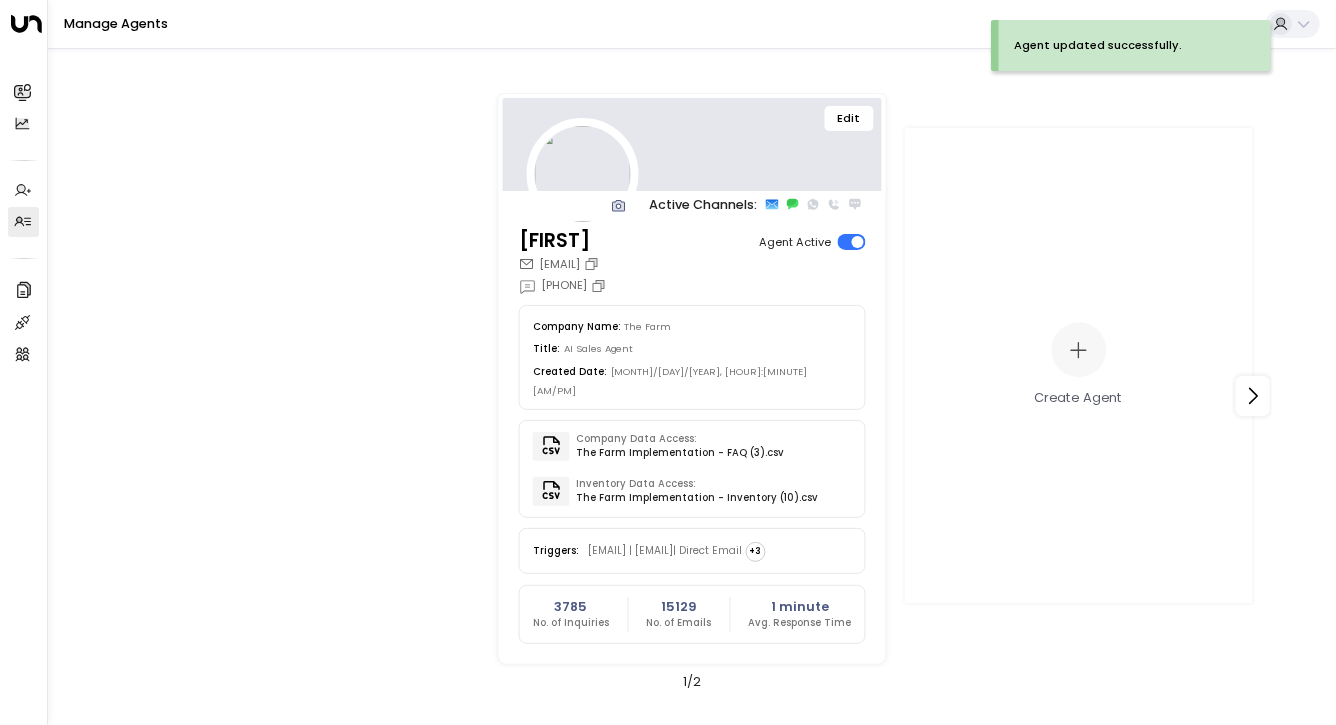 click on "Edit" at bounding box center [849, 119] 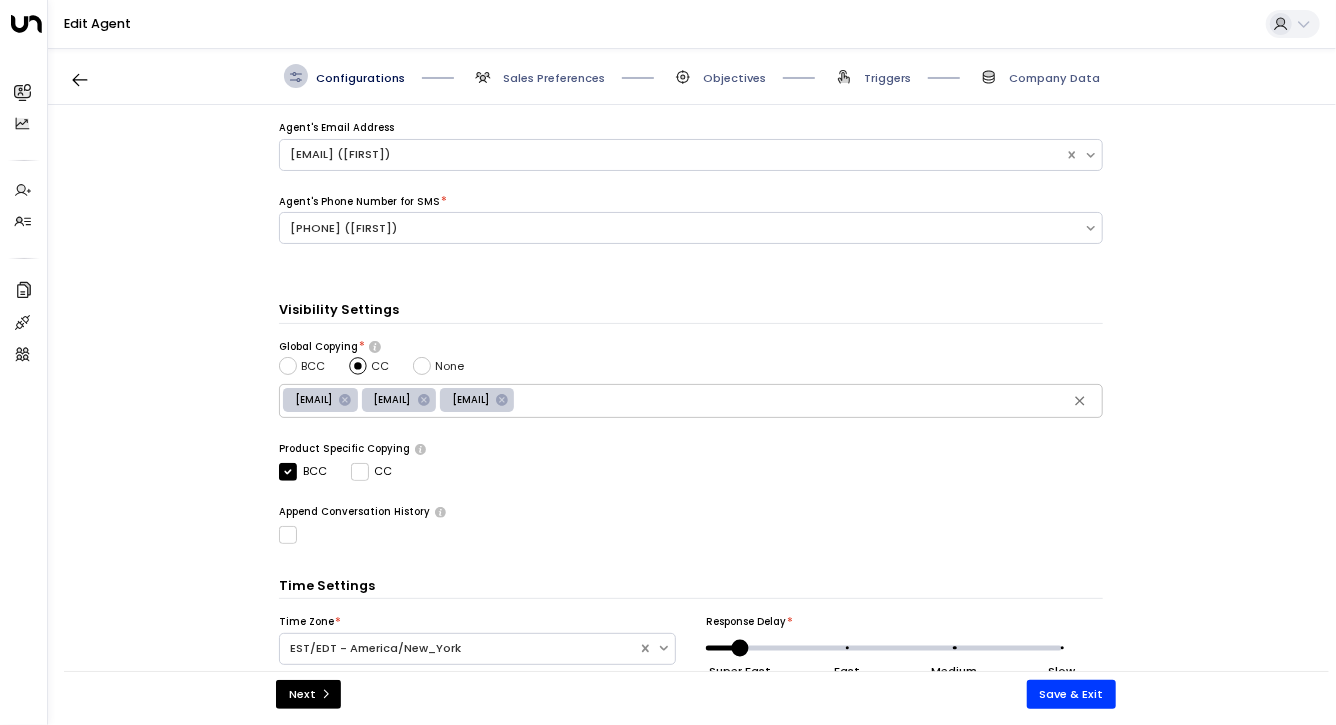 scroll, scrollTop: 637, scrollLeft: 0, axis: vertical 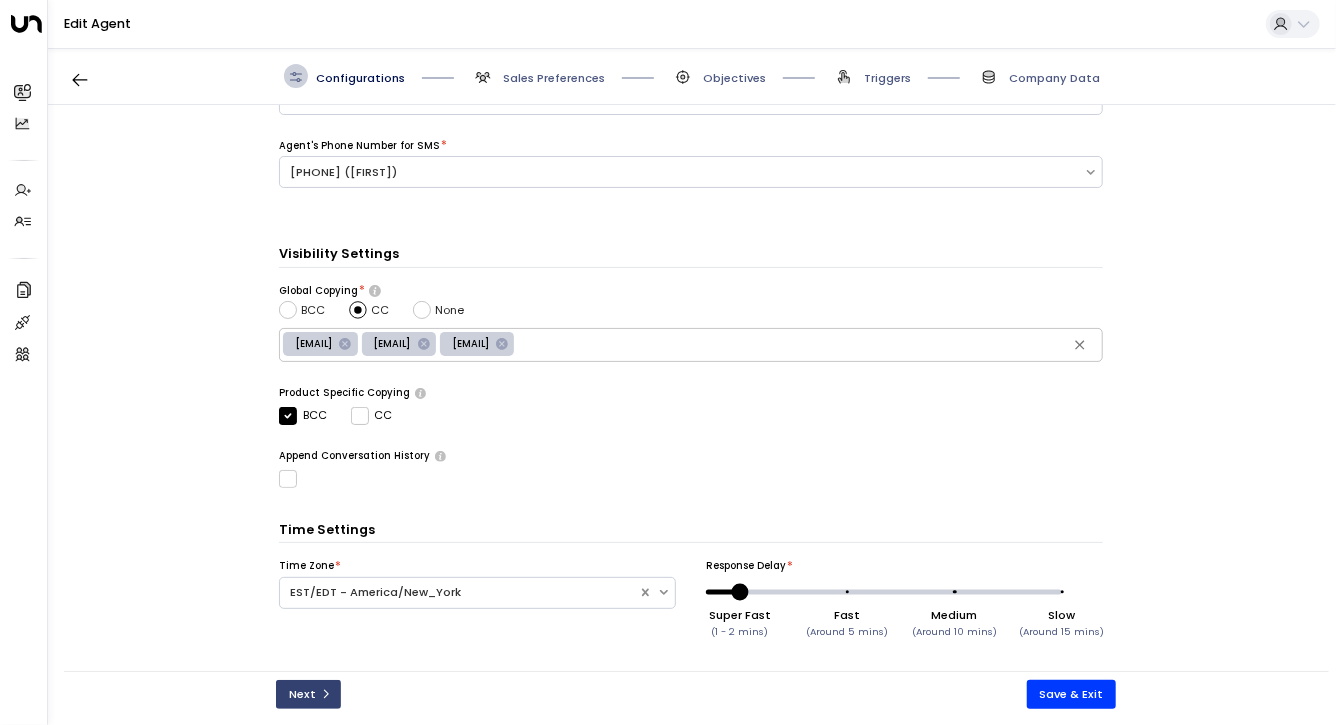 click on "Next" at bounding box center [308, 694] 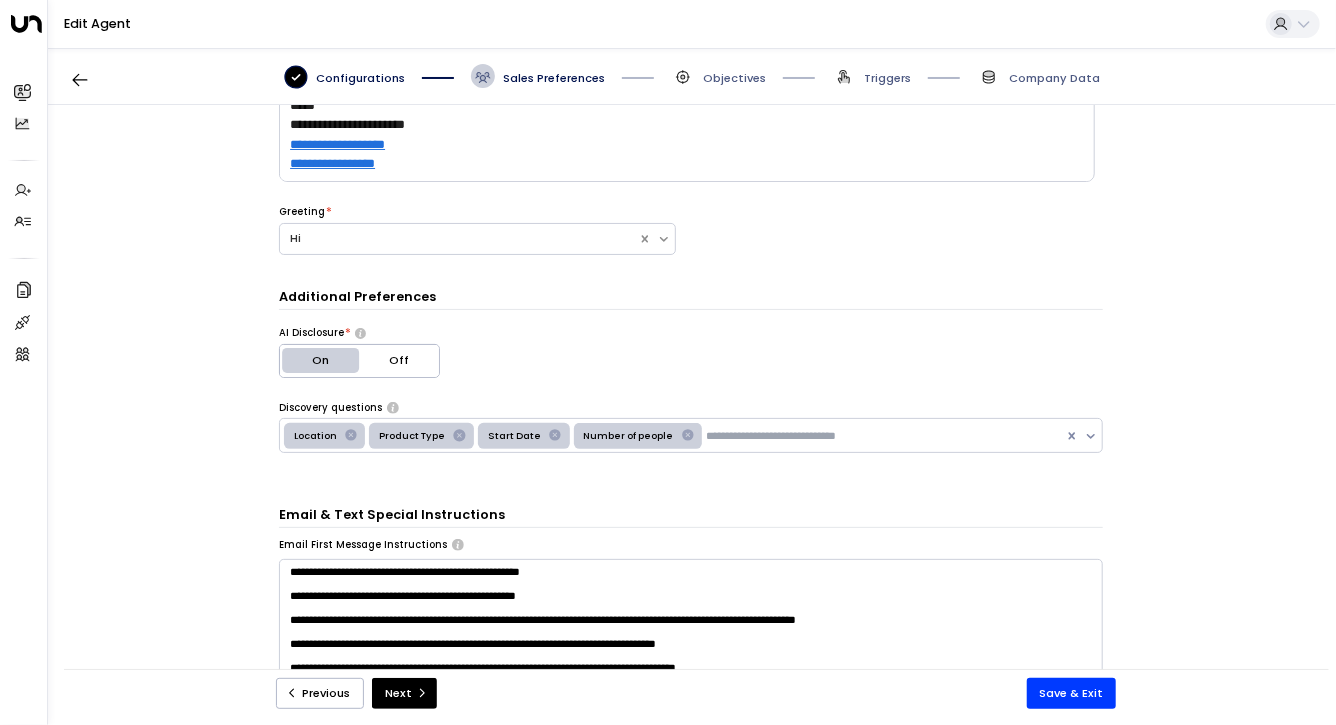 scroll, scrollTop: 335, scrollLeft: 0, axis: vertical 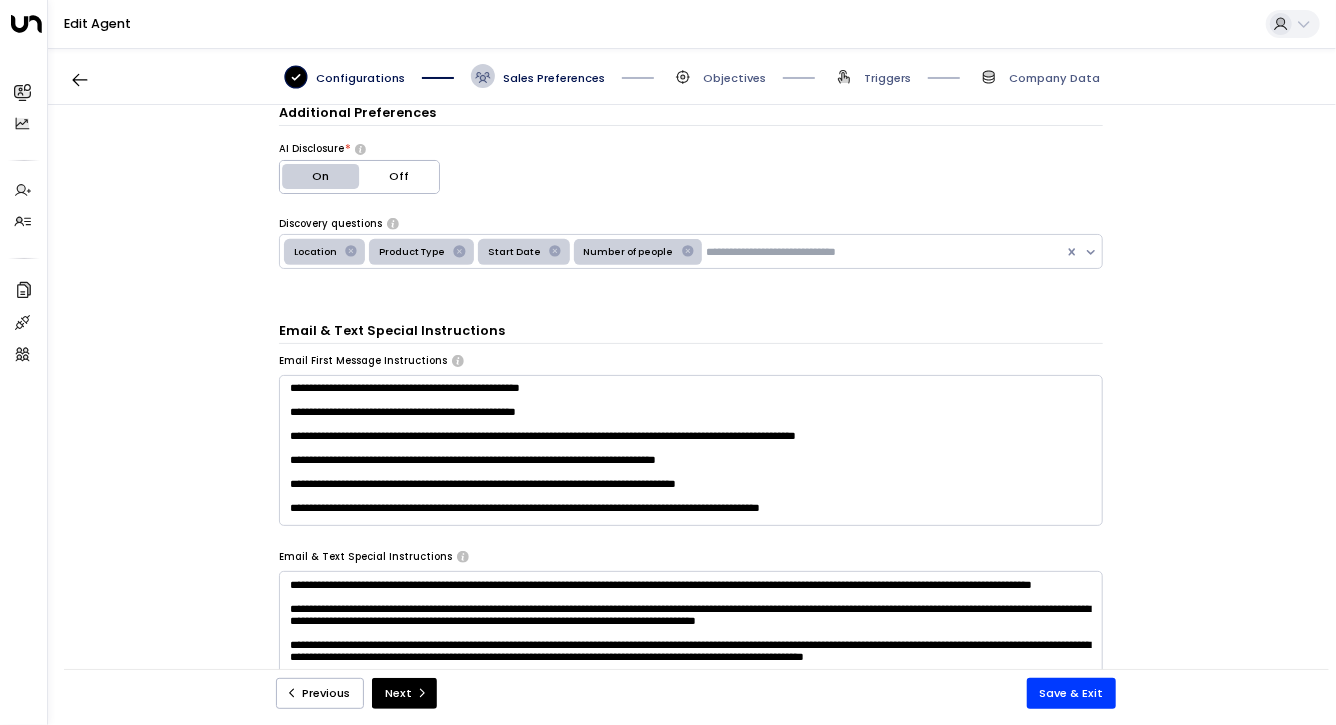click on "**********" at bounding box center (691, 450) 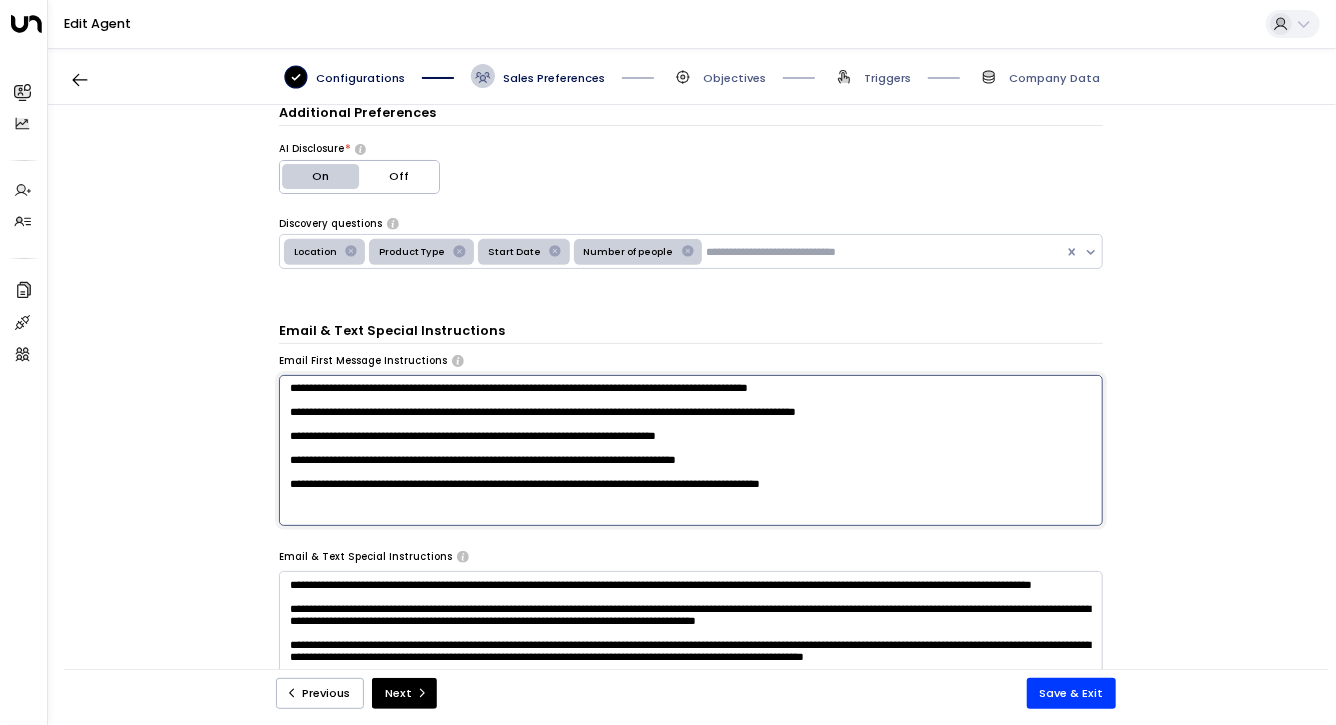 click on "**********" at bounding box center (691, 450) 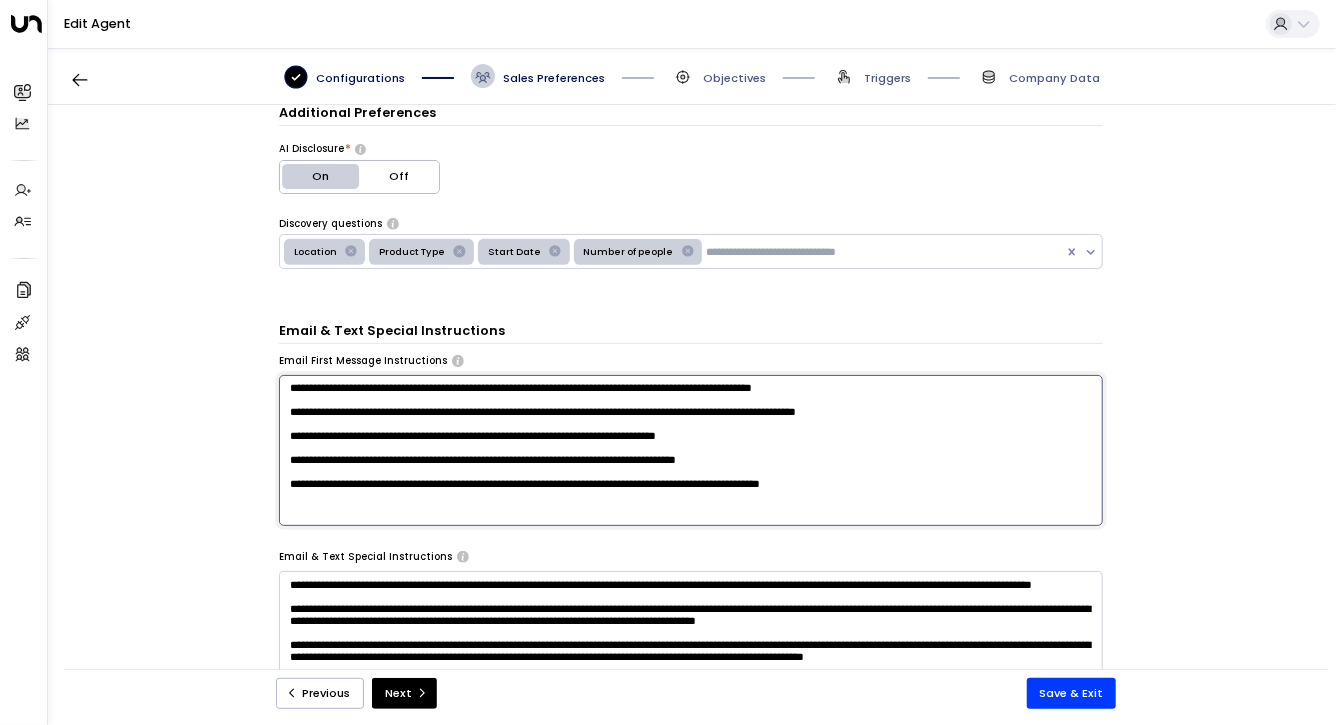 click on "**********" at bounding box center (691, 450) 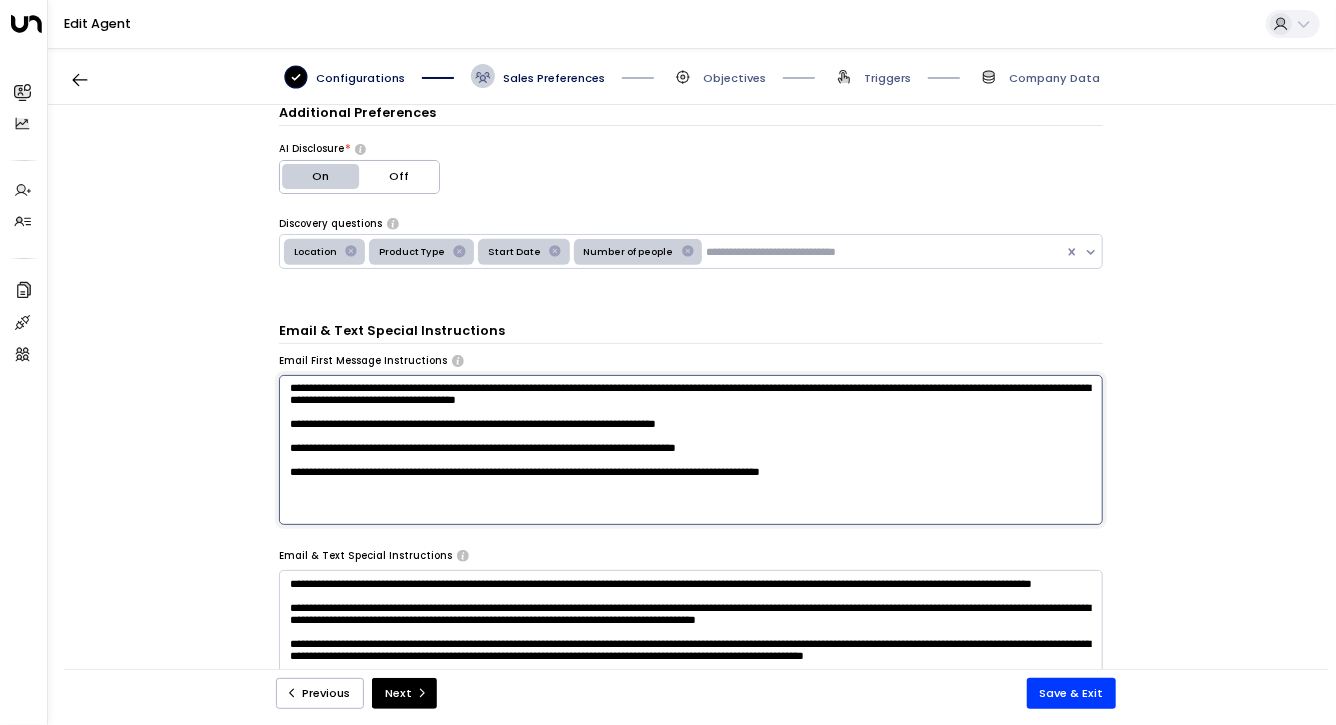 click on "**********" at bounding box center [691, 449] 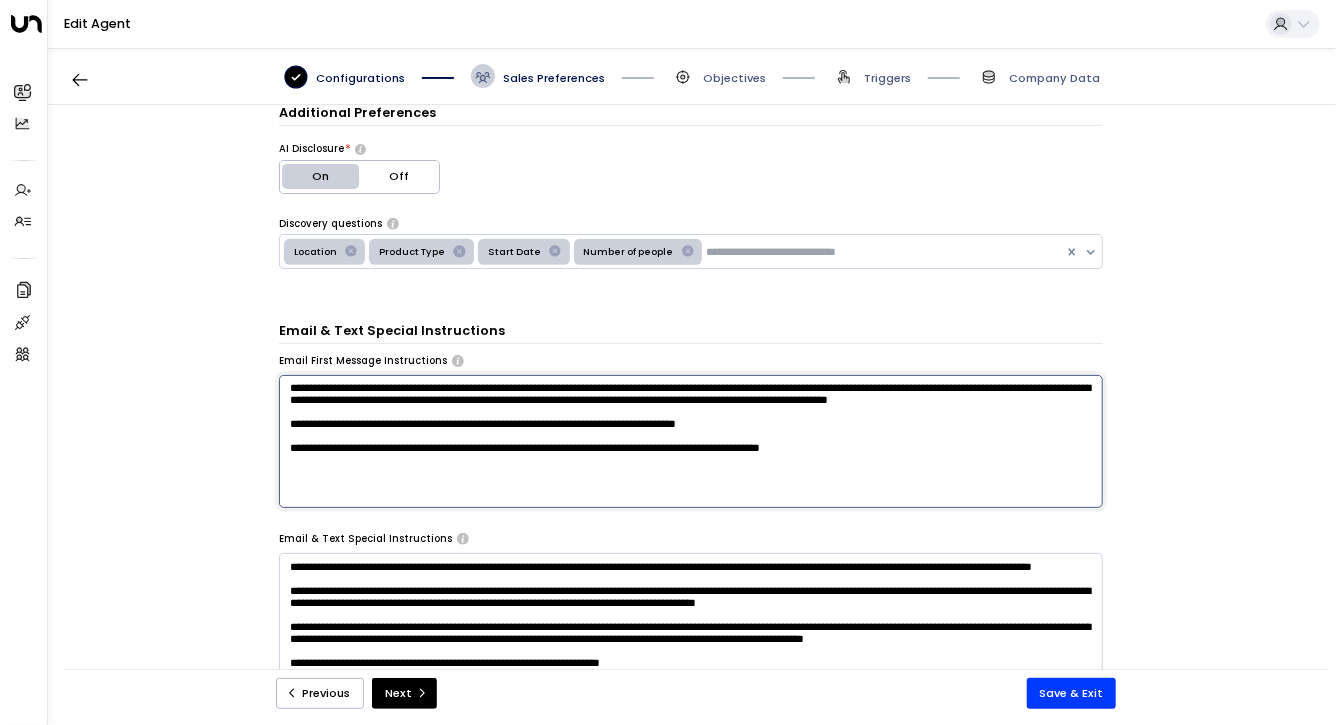 click on "**********" at bounding box center (691, 441) 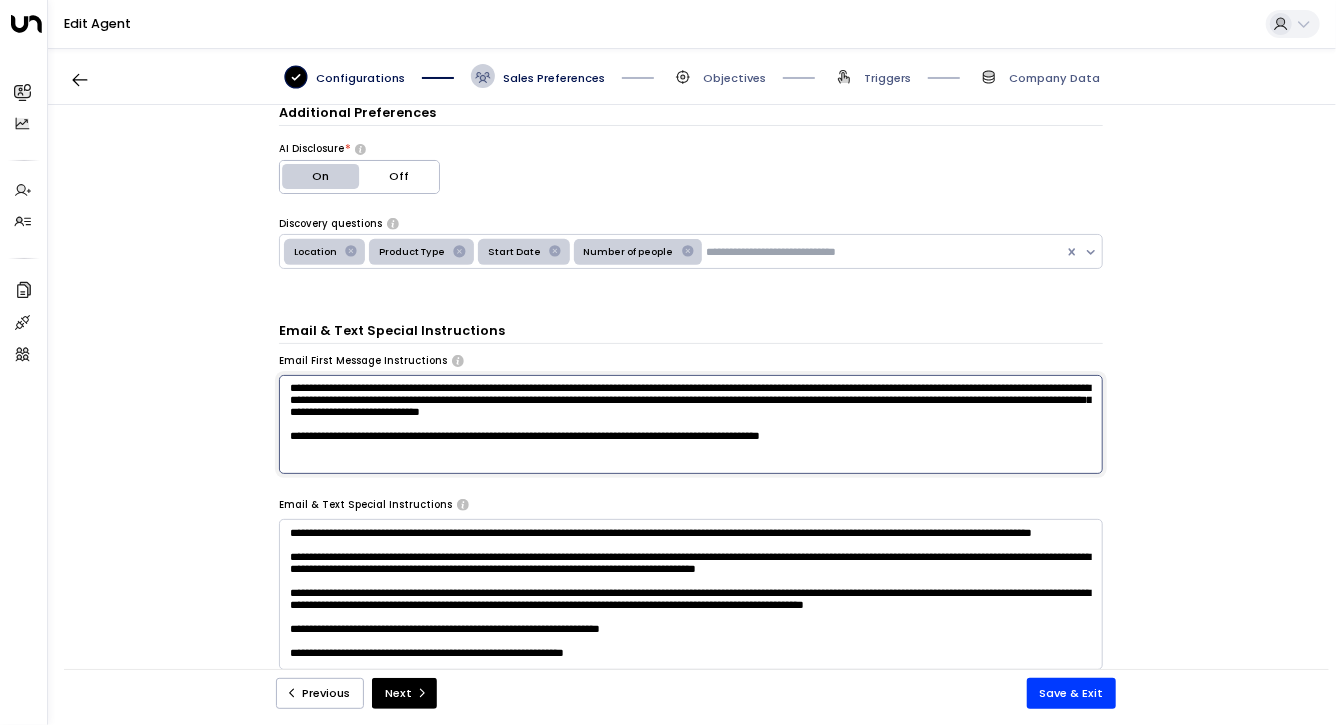 click on "**********" at bounding box center (691, 424) 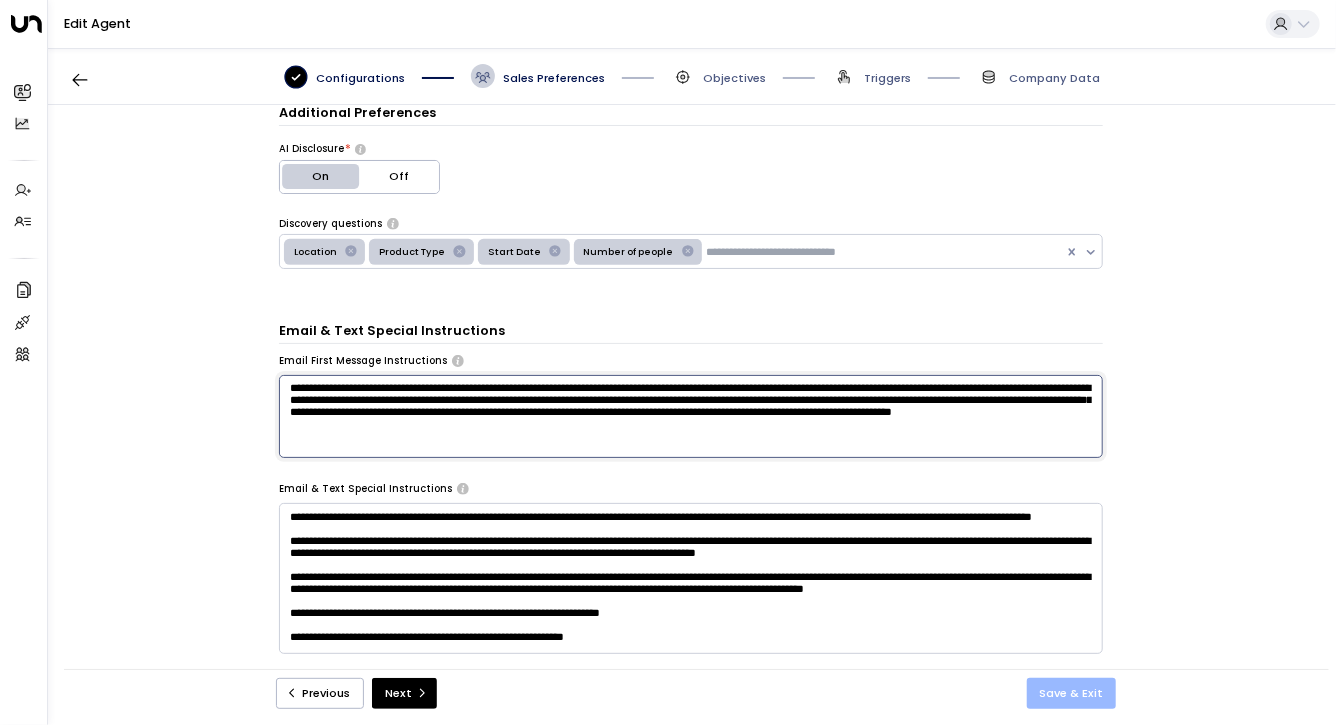type on "**********" 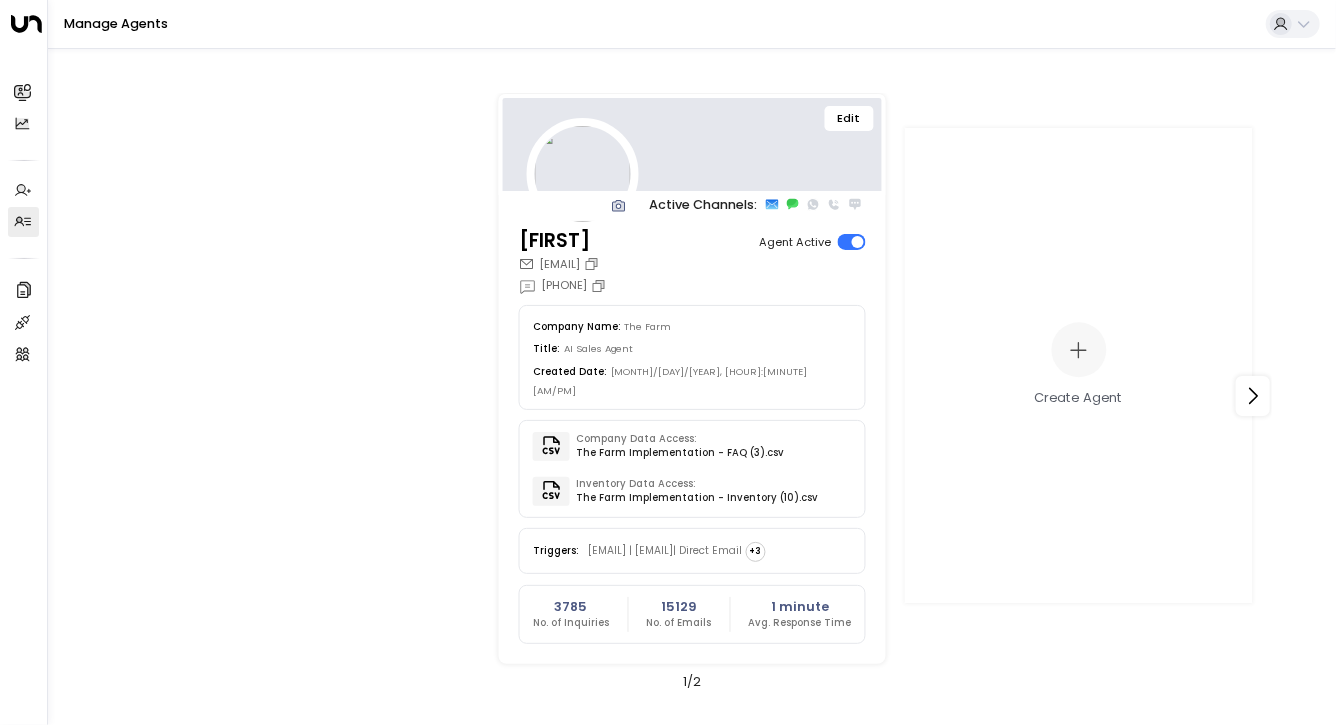click on "Edit" at bounding box center (849, 119) 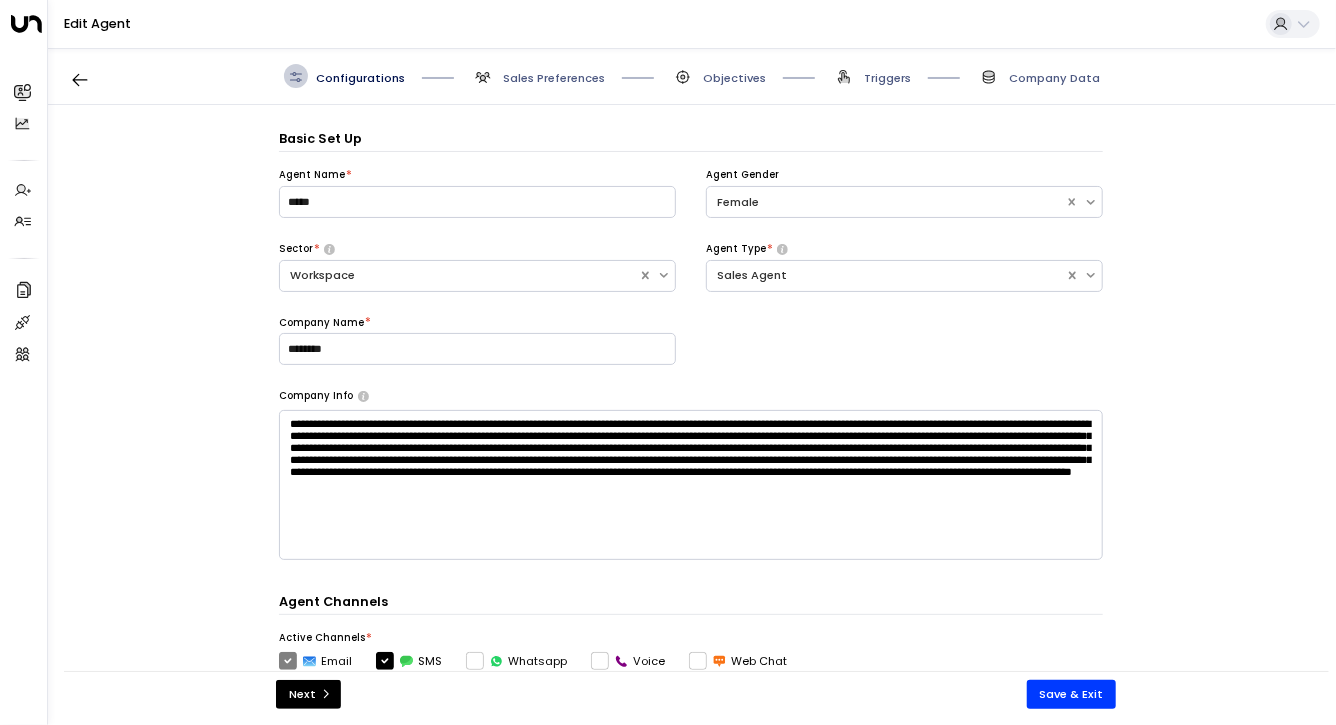 scroll, scrollTop: 24, scrollLeft: 0, axis: vertical 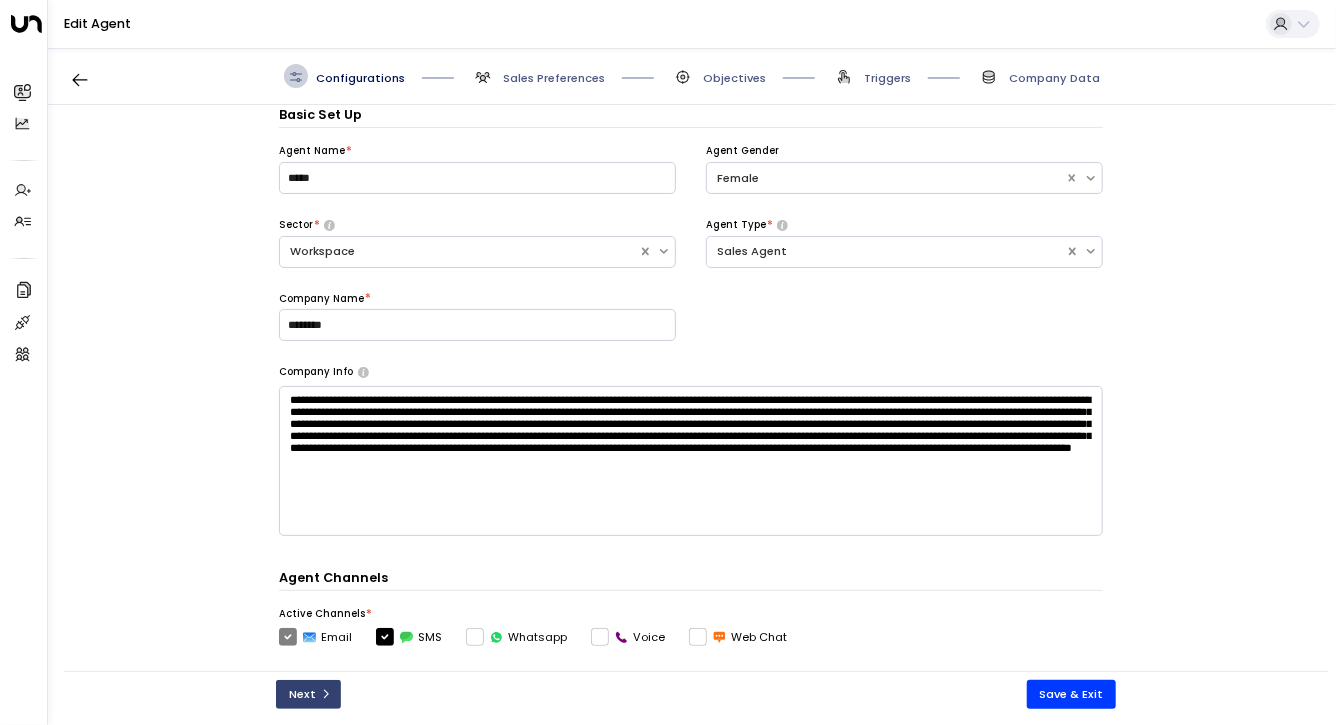 click on "Next" at bounding box center (308, 694) 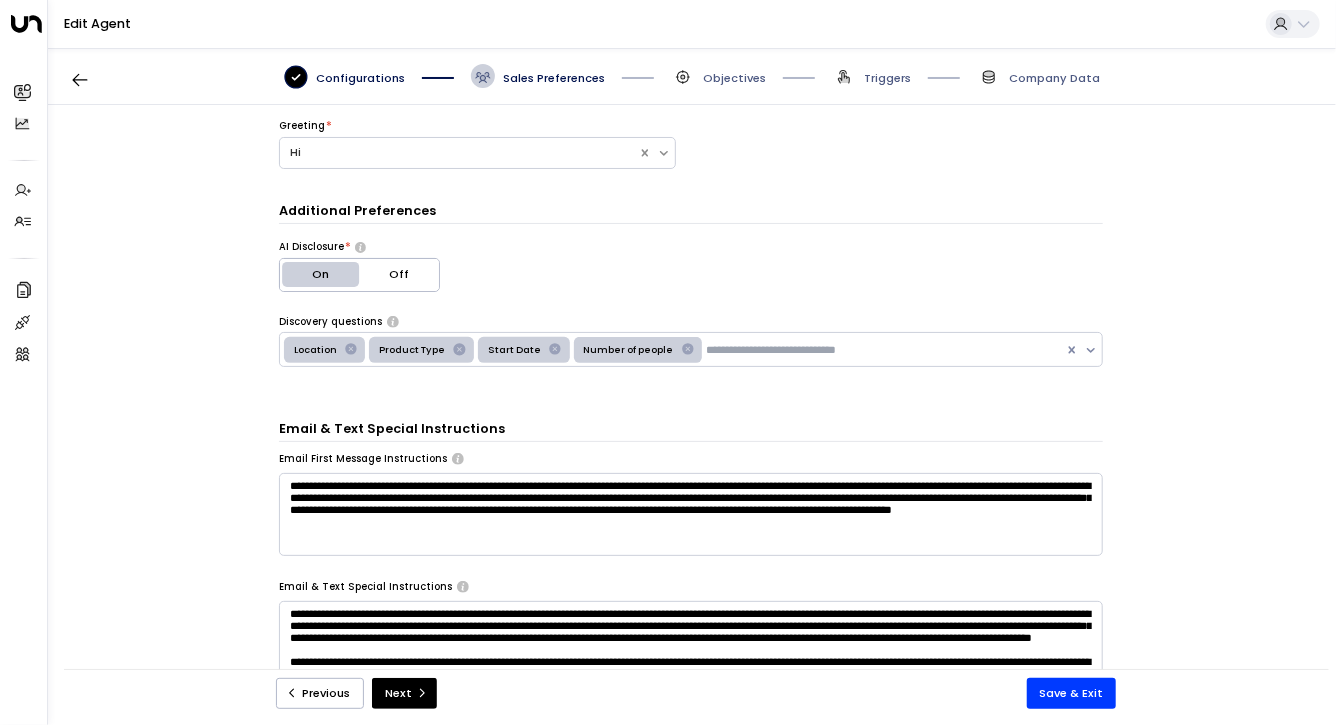 scroll, scrollTop: 255, scrollLeft: 0, axis: vertical 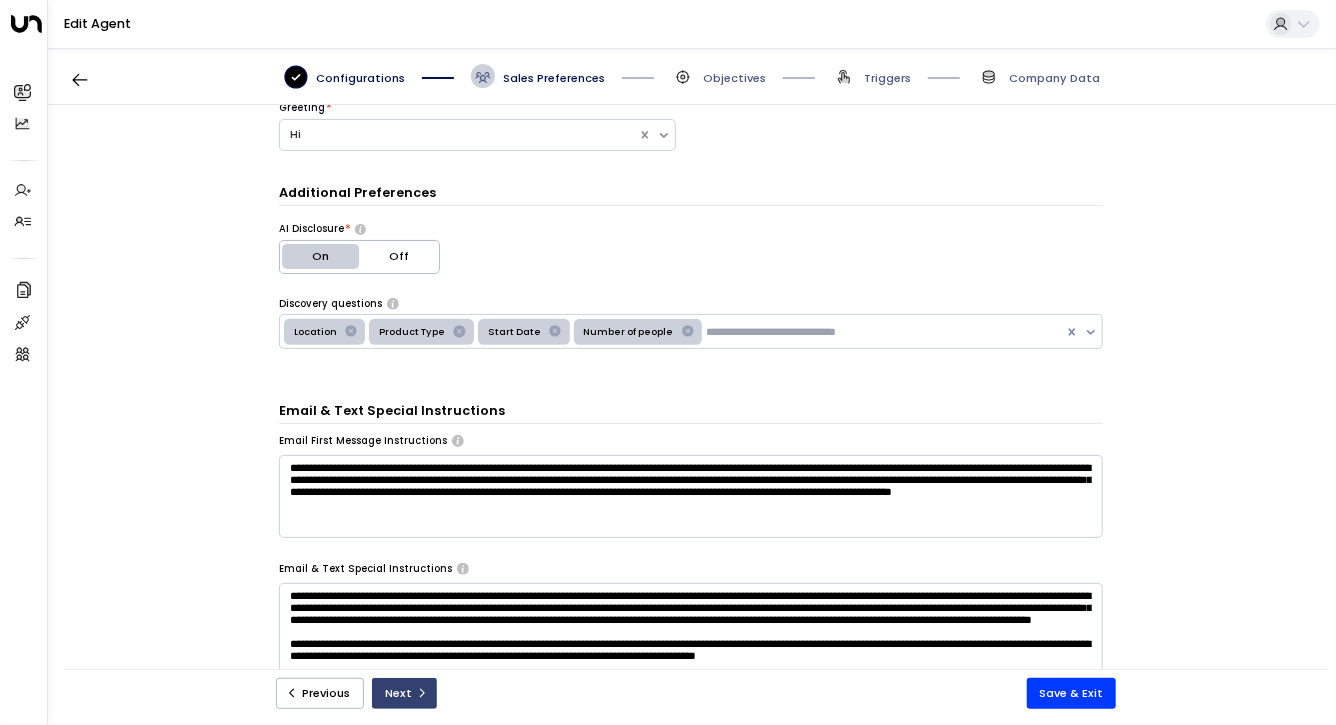 click on "Next" at bounding box center [404, 693] 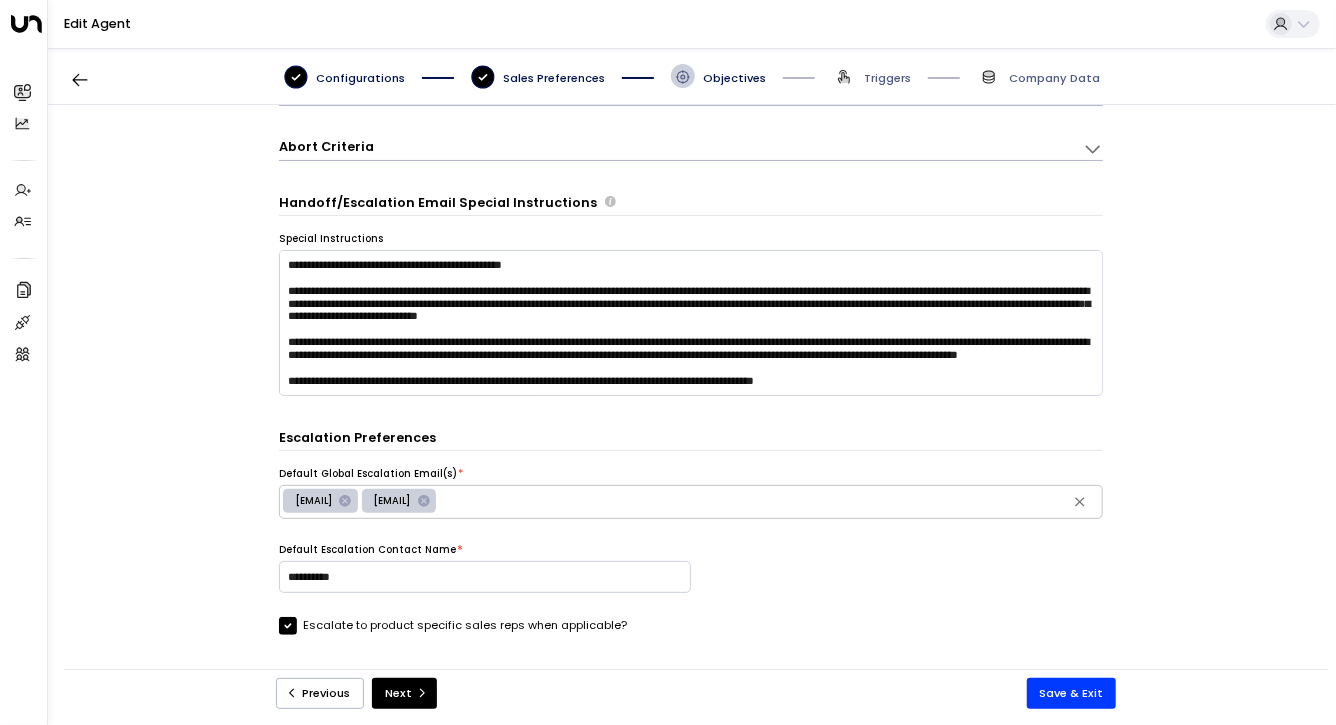 scroll, scrollTop: 419, scrollLeft: 0, axis: vertical 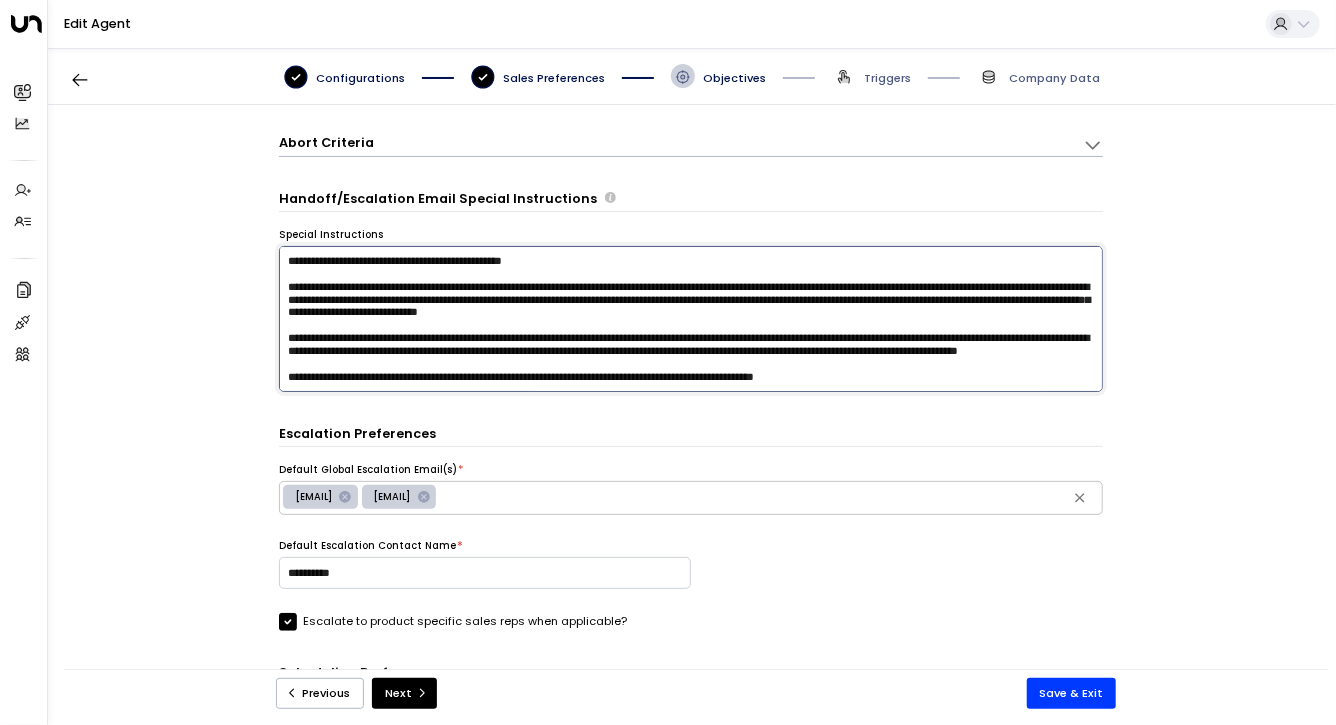 click at bounding box center (691, 319) 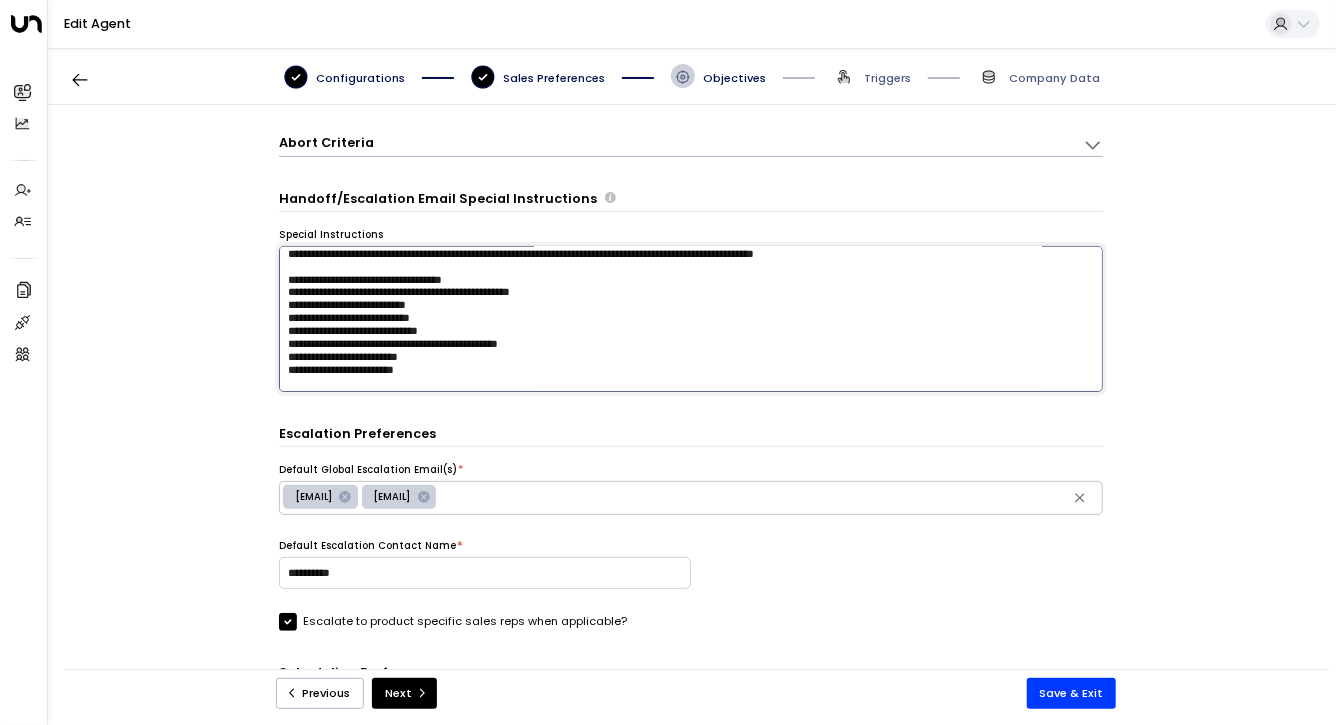 scroll, scrollTop: 146, scrollLeft: 0, axis: vertical 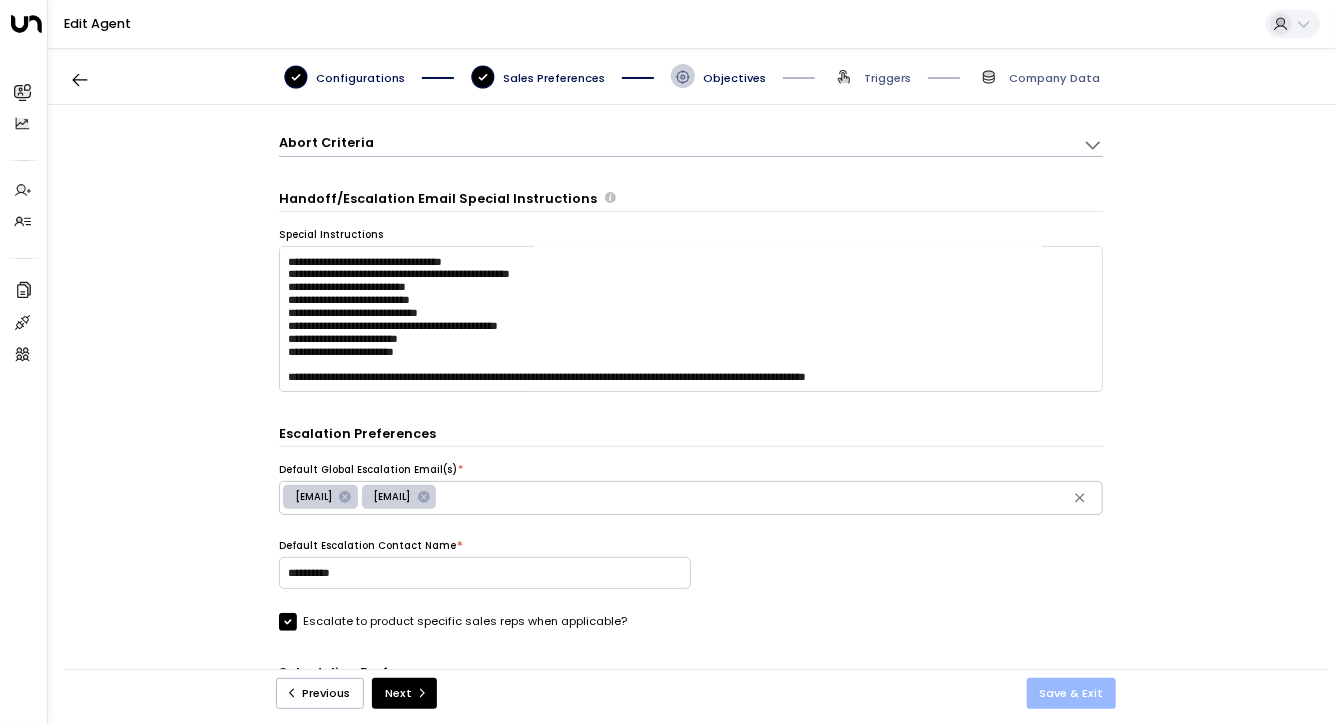 click on "Save & Exit" at bounding box center [1072, 693] 